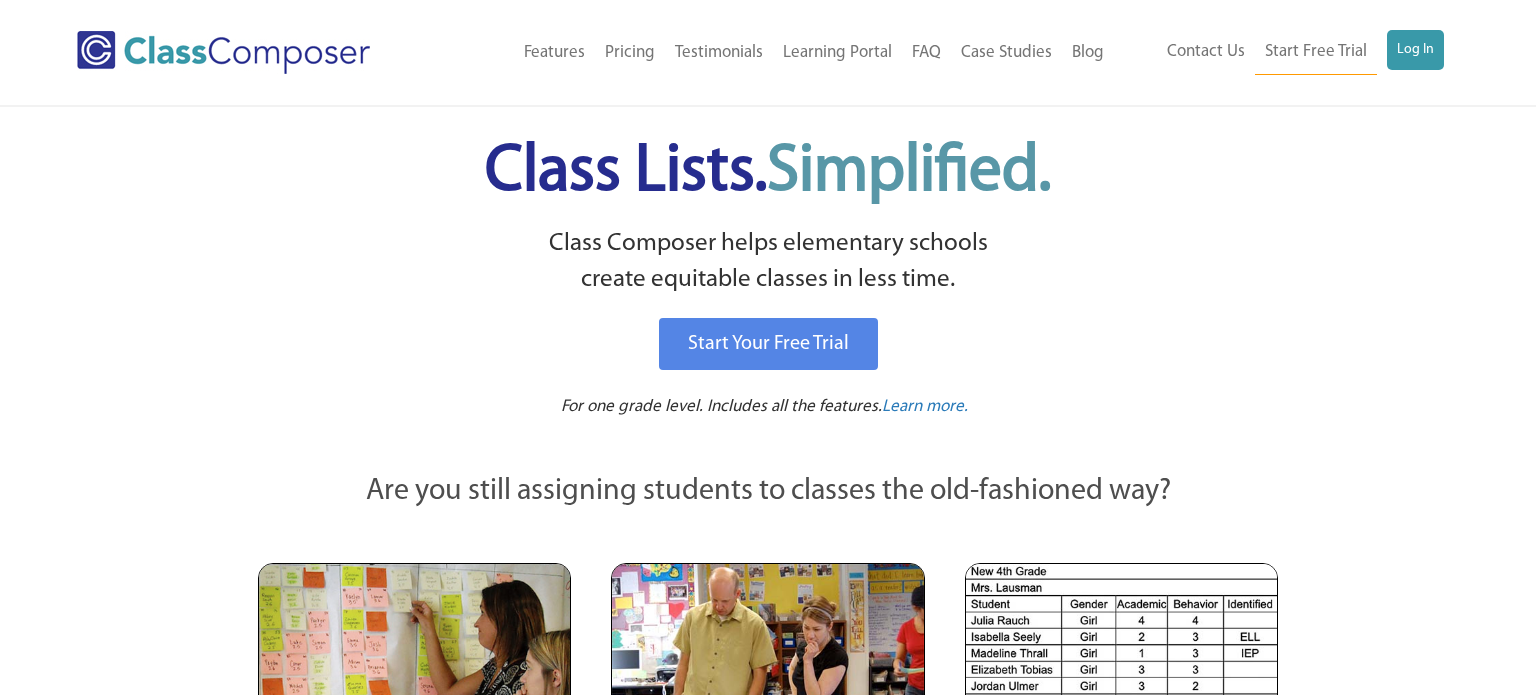 scroll, scrollTop: 0, scrollLeft: 0, axis: both 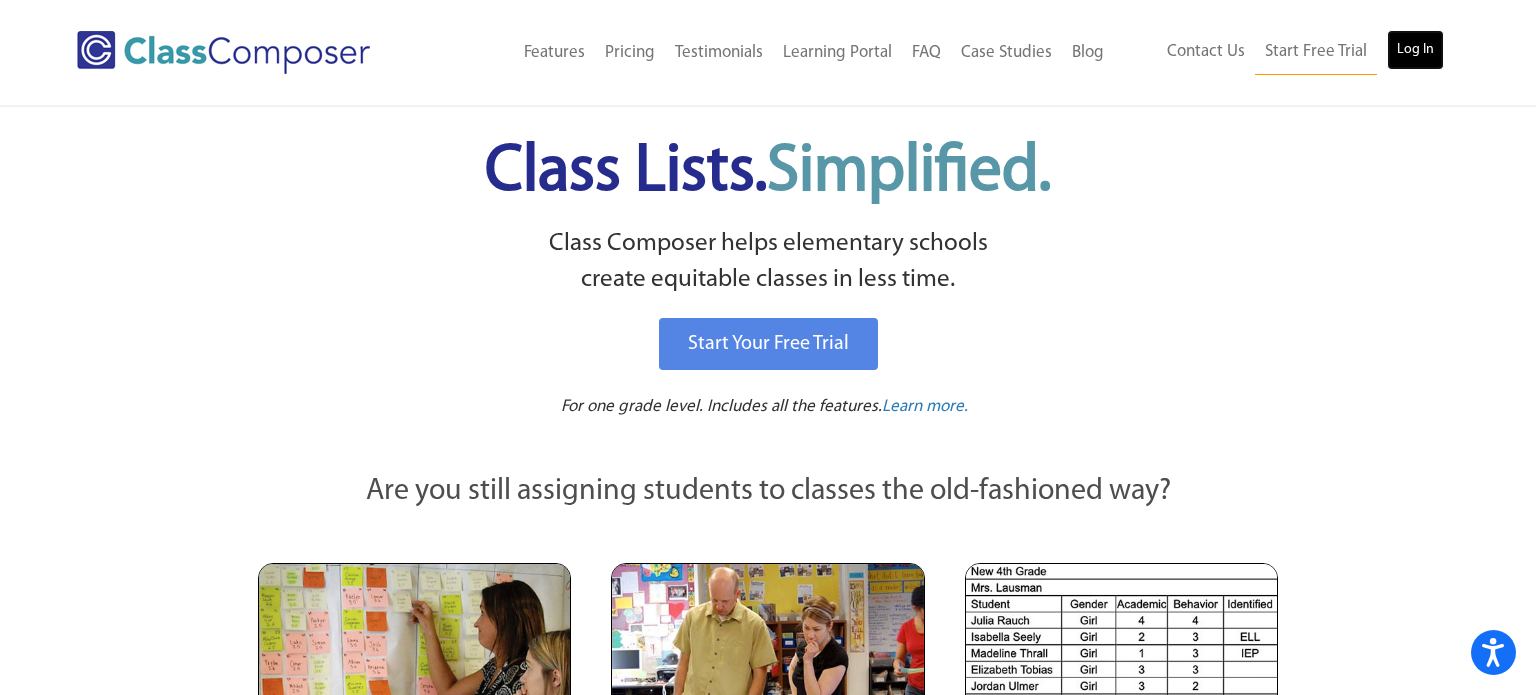 click on "Log In" at bounding box center [1415, 50] 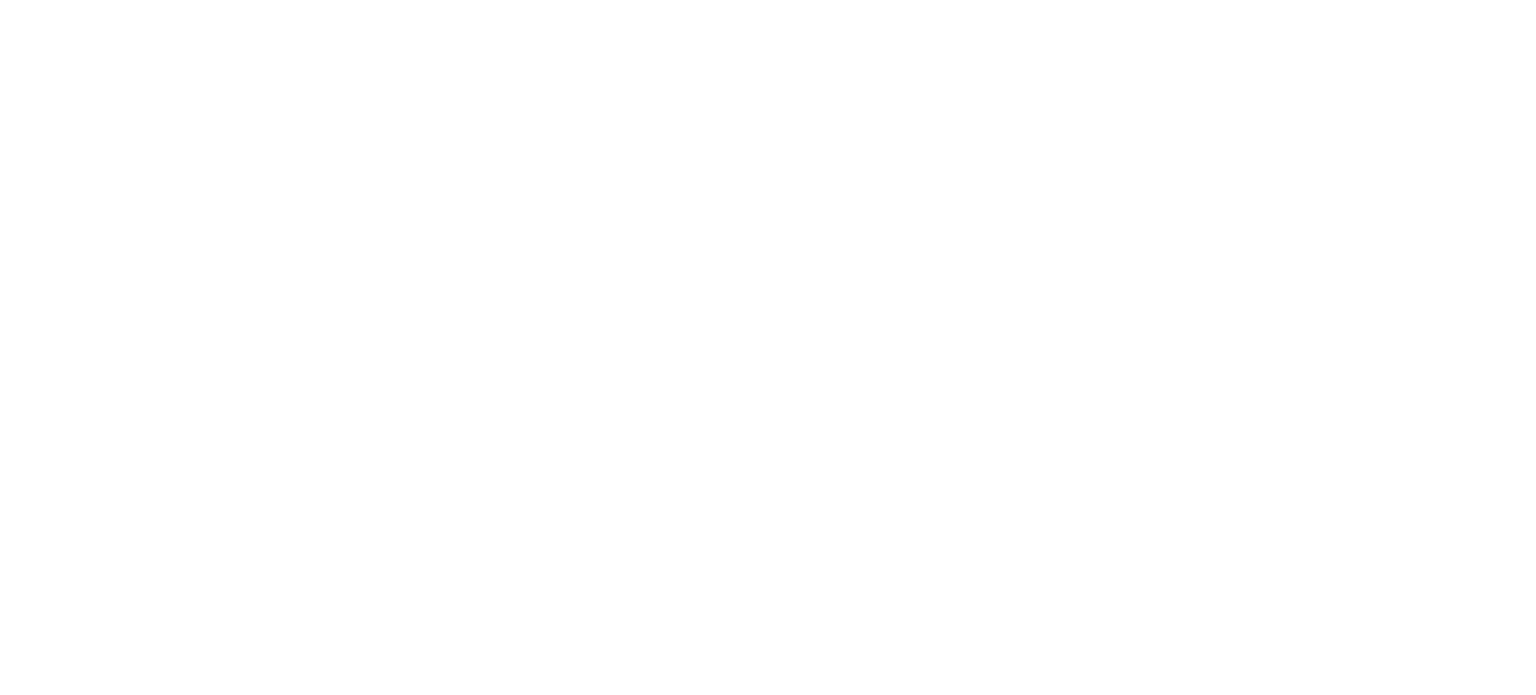 scroll, scrollTop: 0, scrollLeft: 0, axis: both 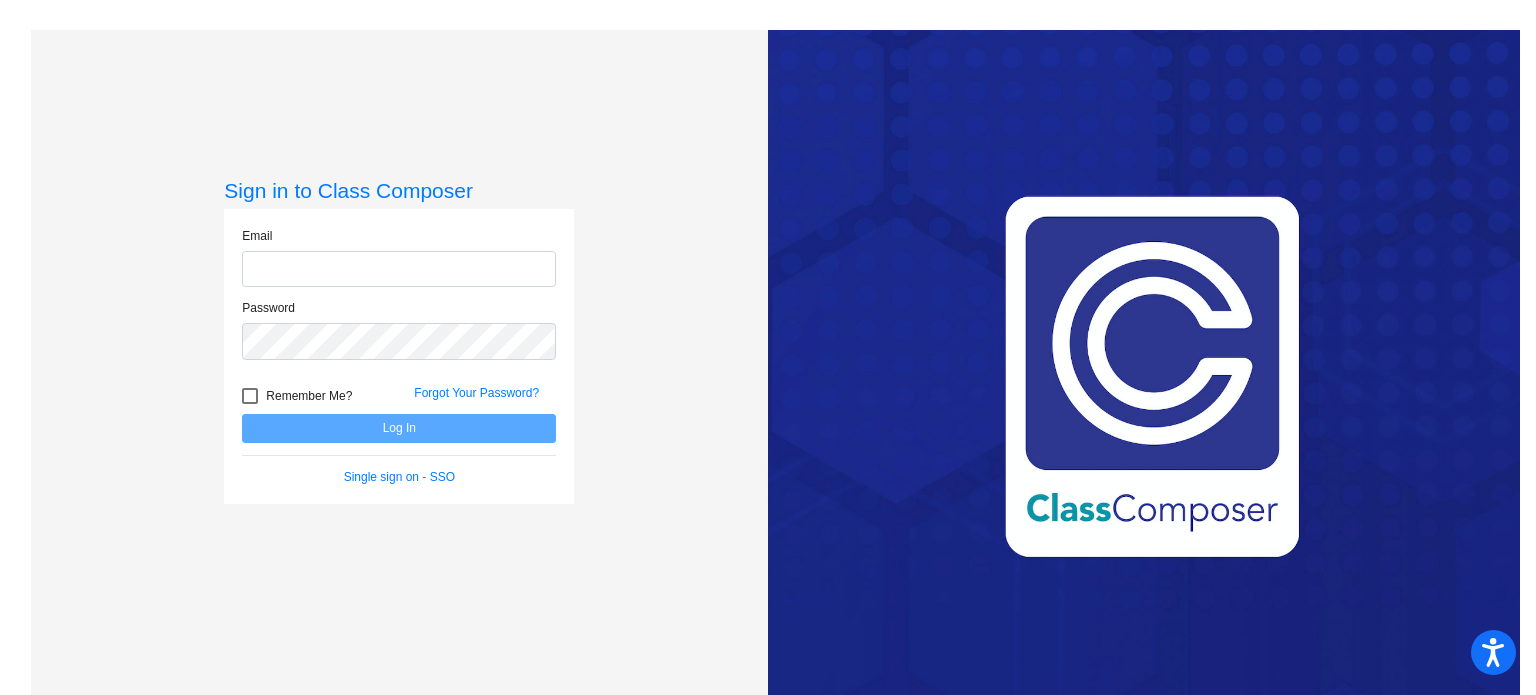 type on "[EMAIL_ADDRESS][DOMAIN_NAME]" 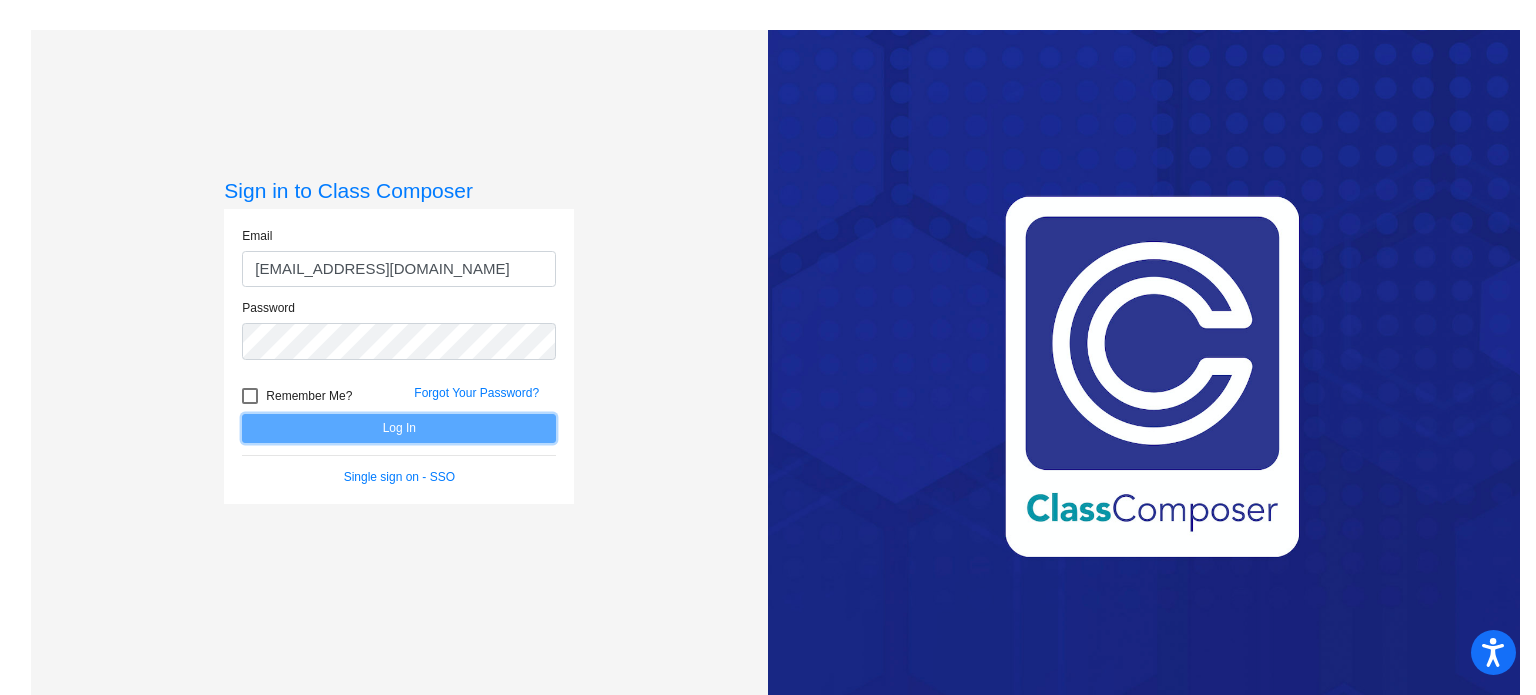 click on "Log In" 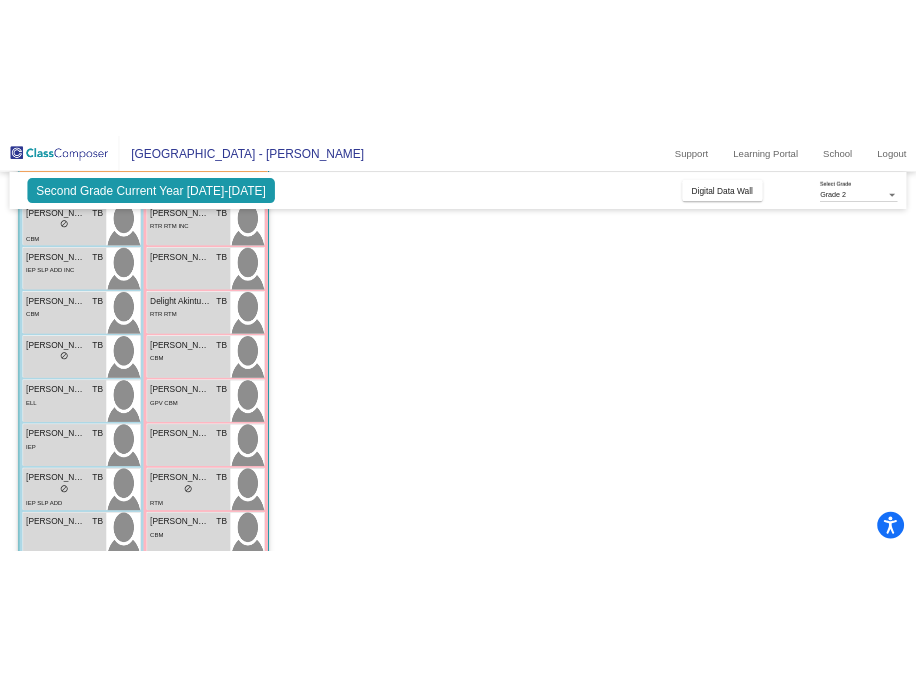 scroll, scrollTop: 0, scrollLeft: 0, axis: both 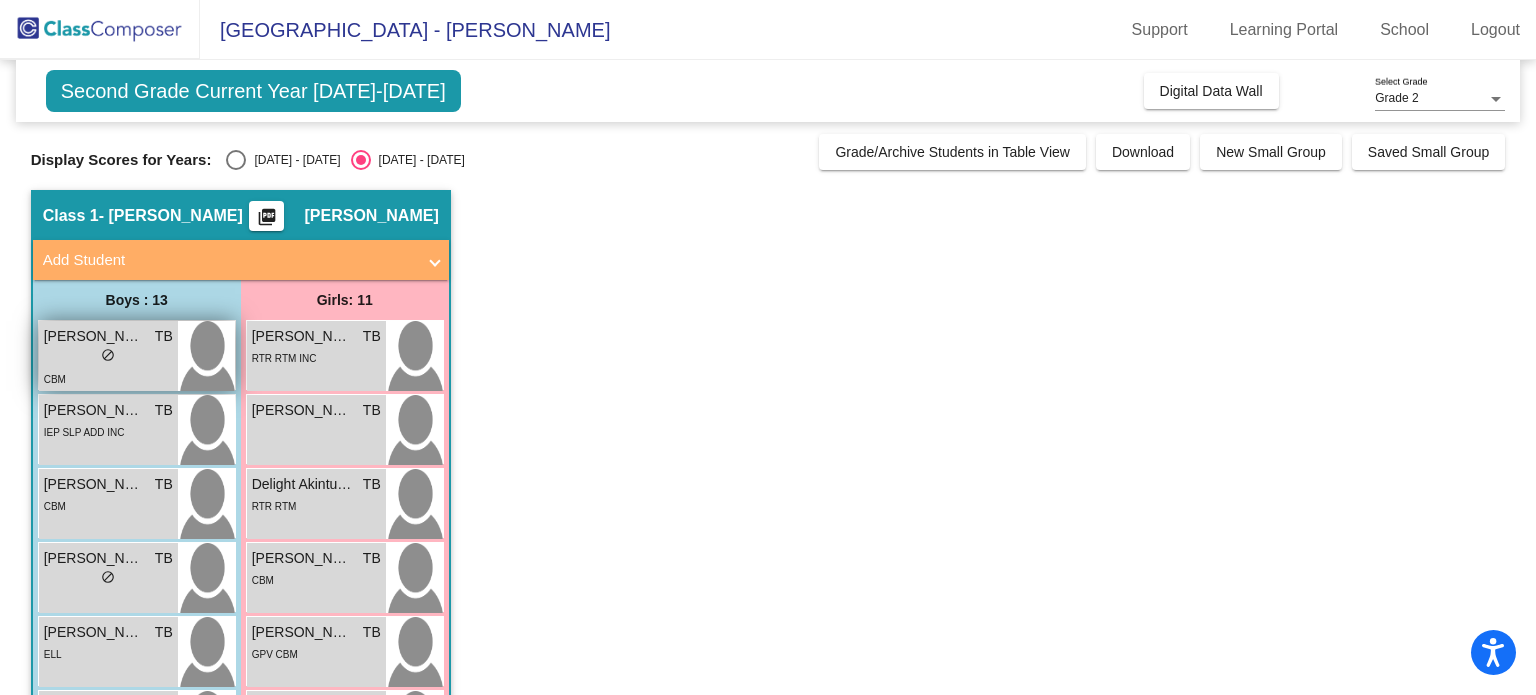 click on "lock do_not_disturb_alt" at bounding box center (108, 357) 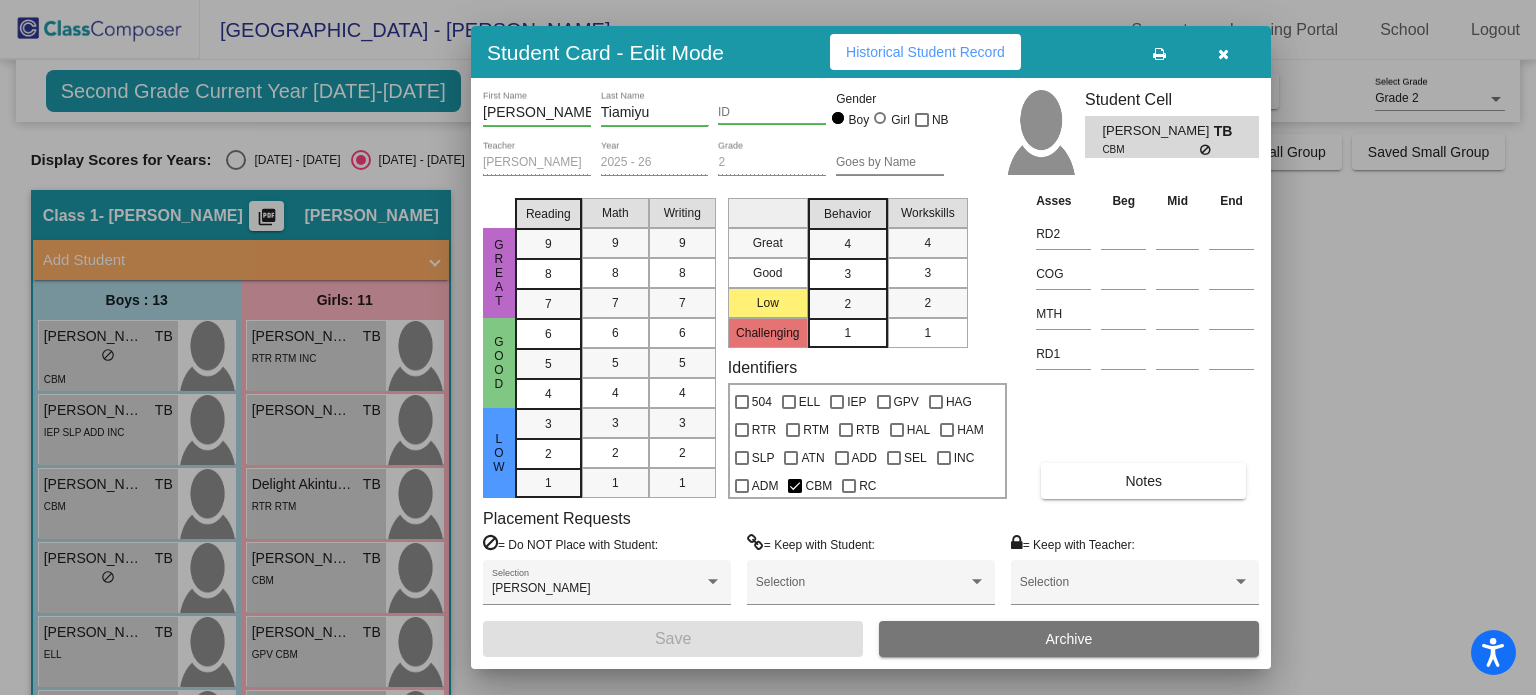 click at bounding box center (1223, 52) 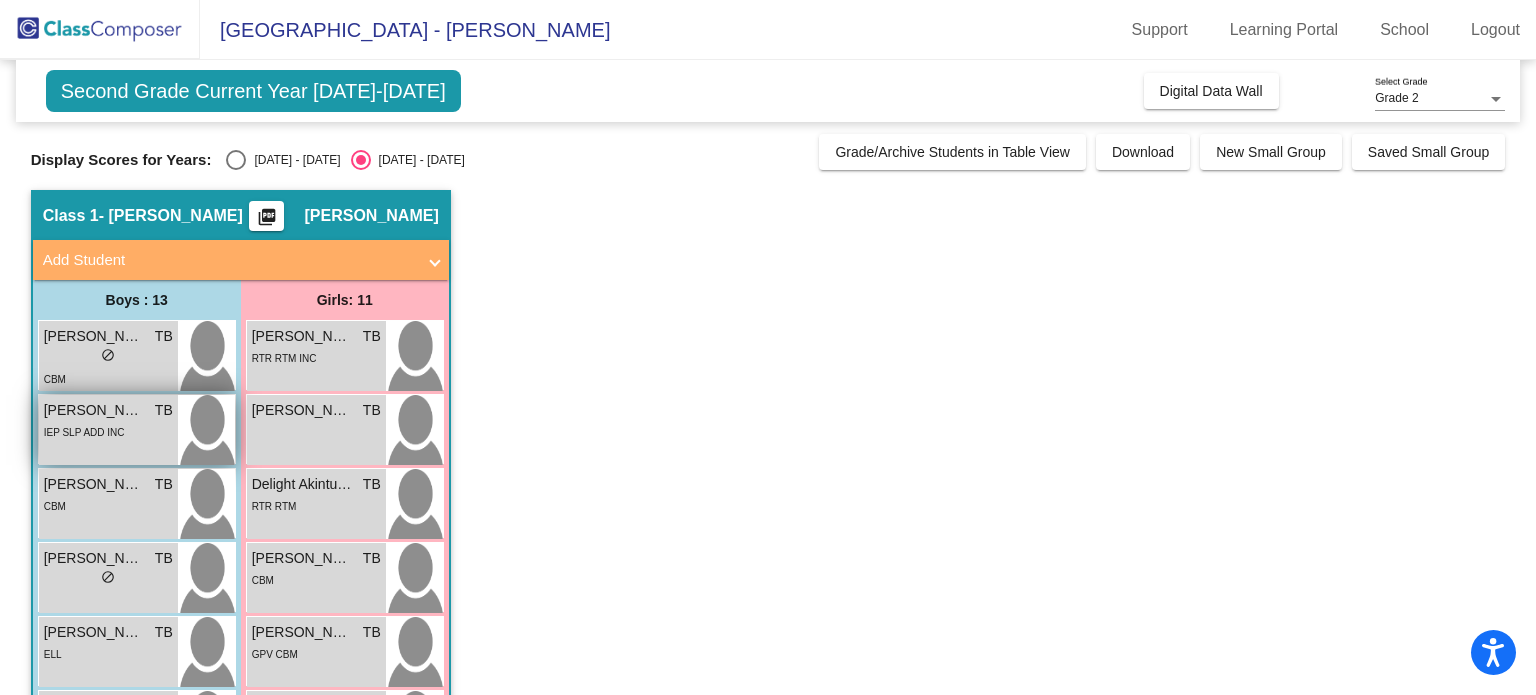 click on "Ashton Moore" at bounding box center [94, 410] 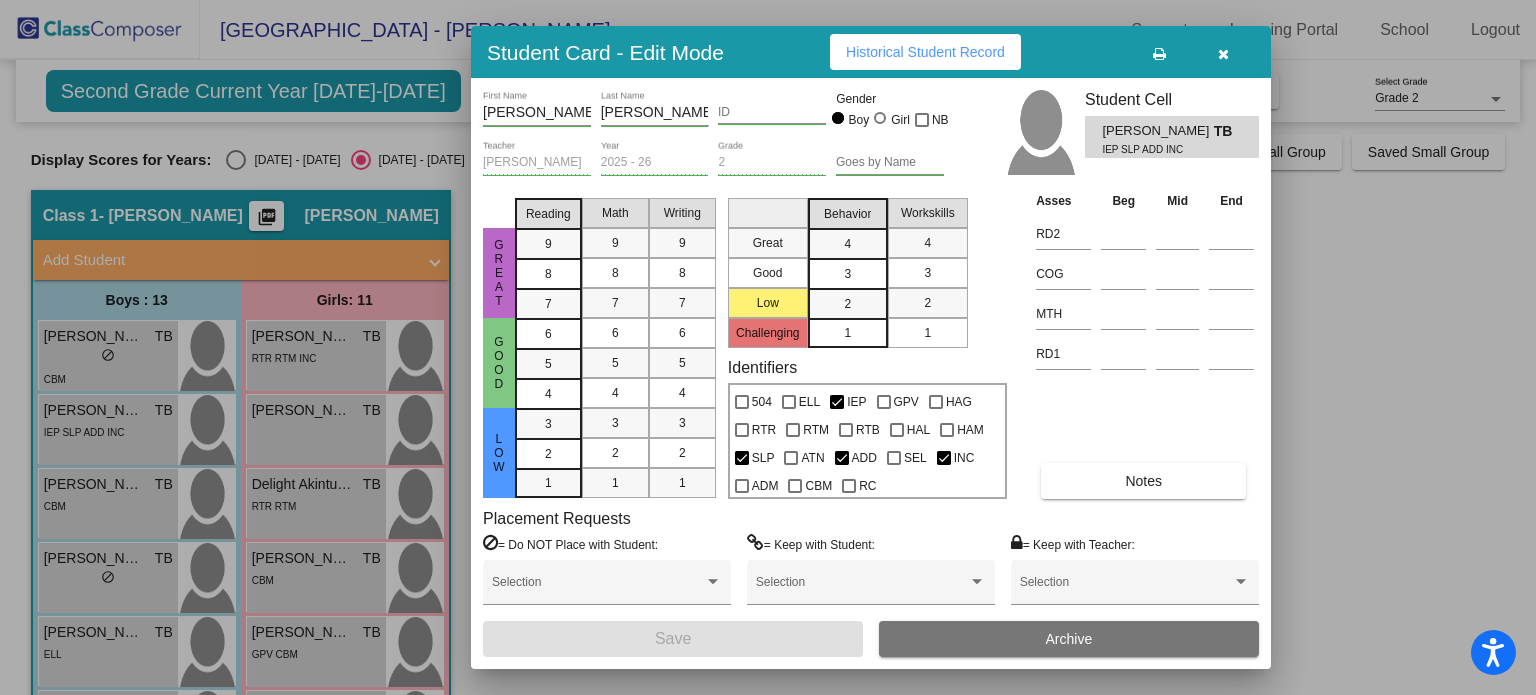 click at bounding box center [1223, 52] 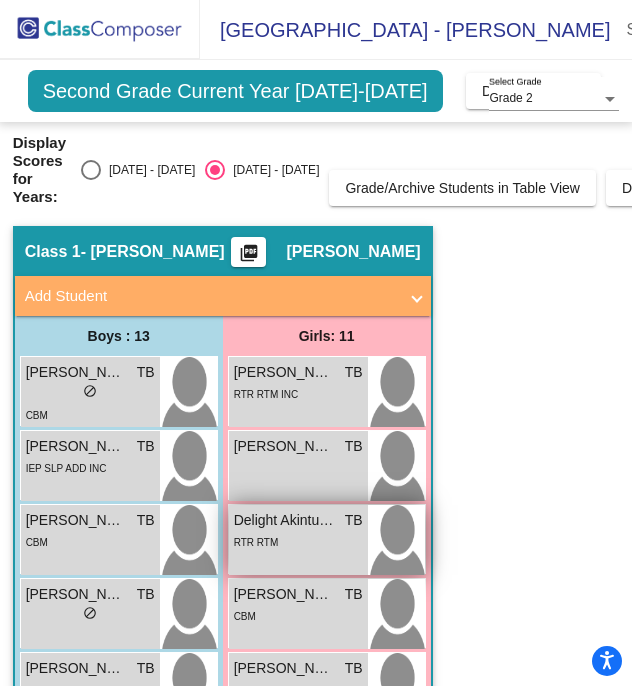 click on "RTR RTM" at bounding box center (256, 542) 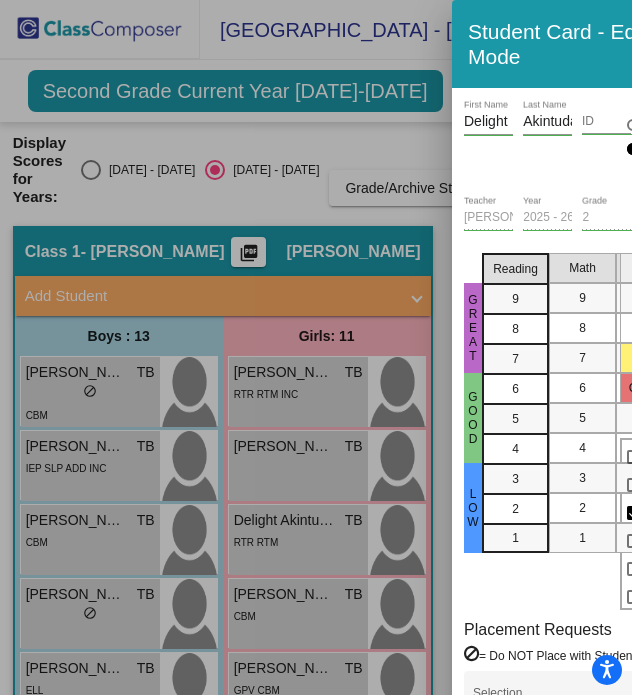 drag, startPoint x: 365, startPoint y: 691, endPoint x: 451, endPoint y: 684, distance: 86.28442 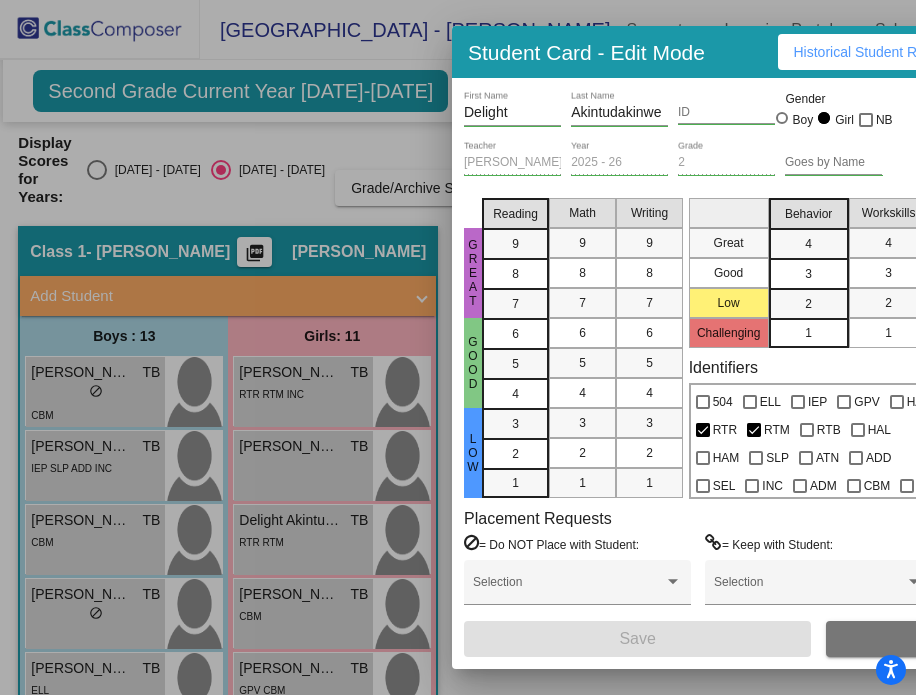 click on "Student Card - Edit Mode   Historical Student Record" at bounding box center (818, 52) 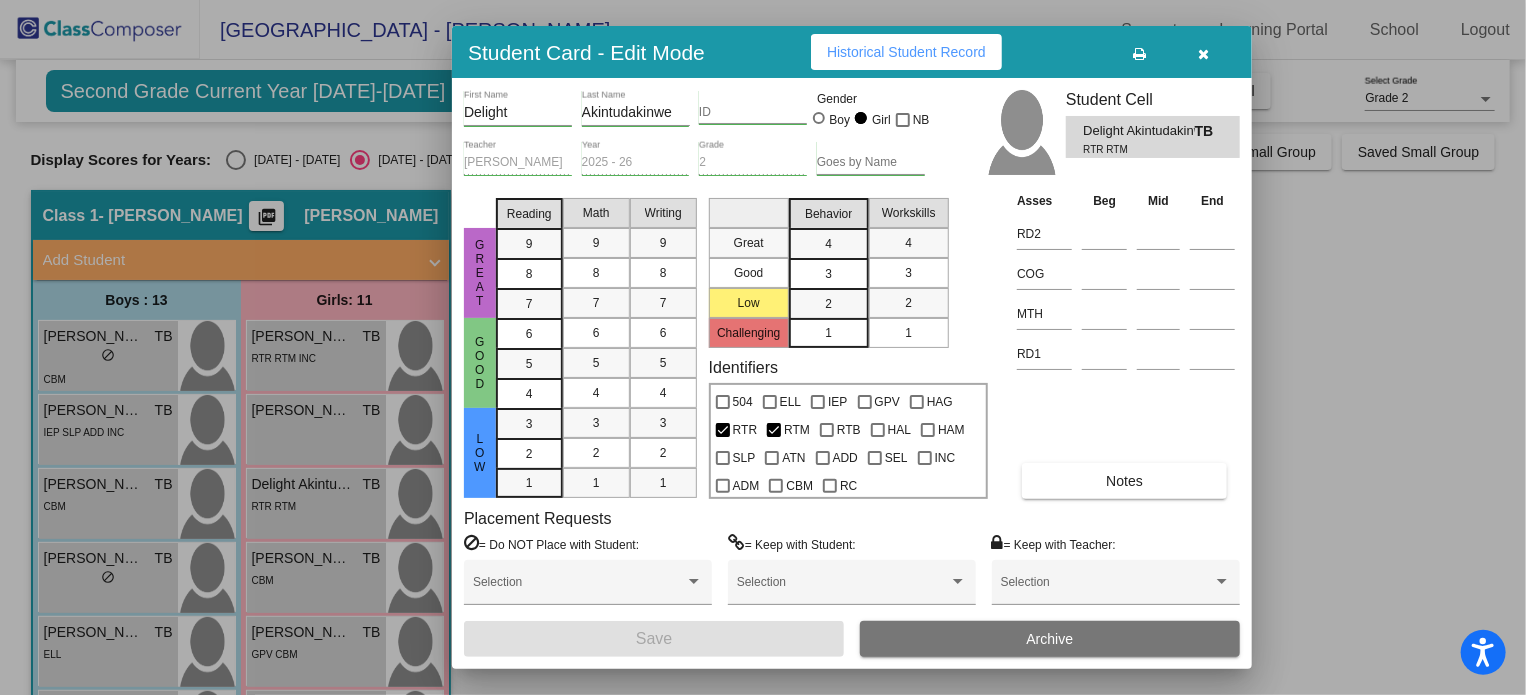 click at bounding box center (1204, 54) 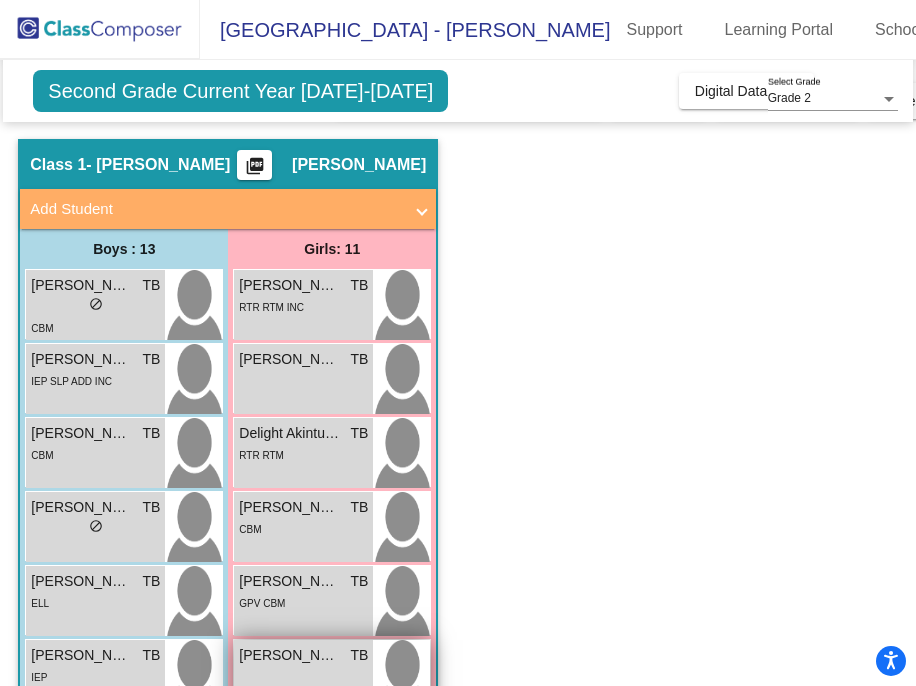 scroll, scrollTop: 92, scrollLeft: 0, axis: vertical 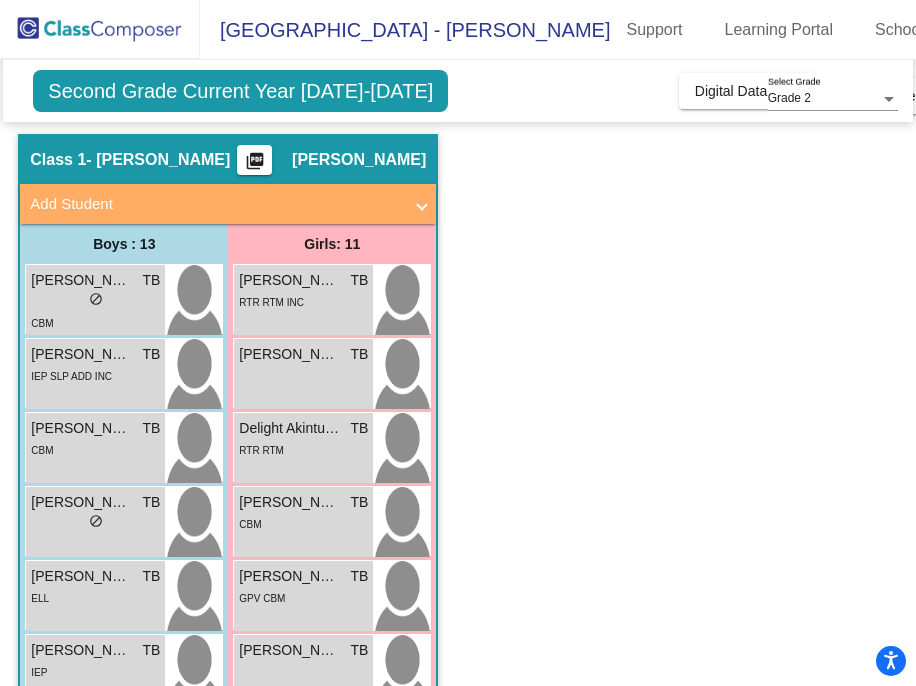 click on "Girls: 11" at bounding box center (0, 0) 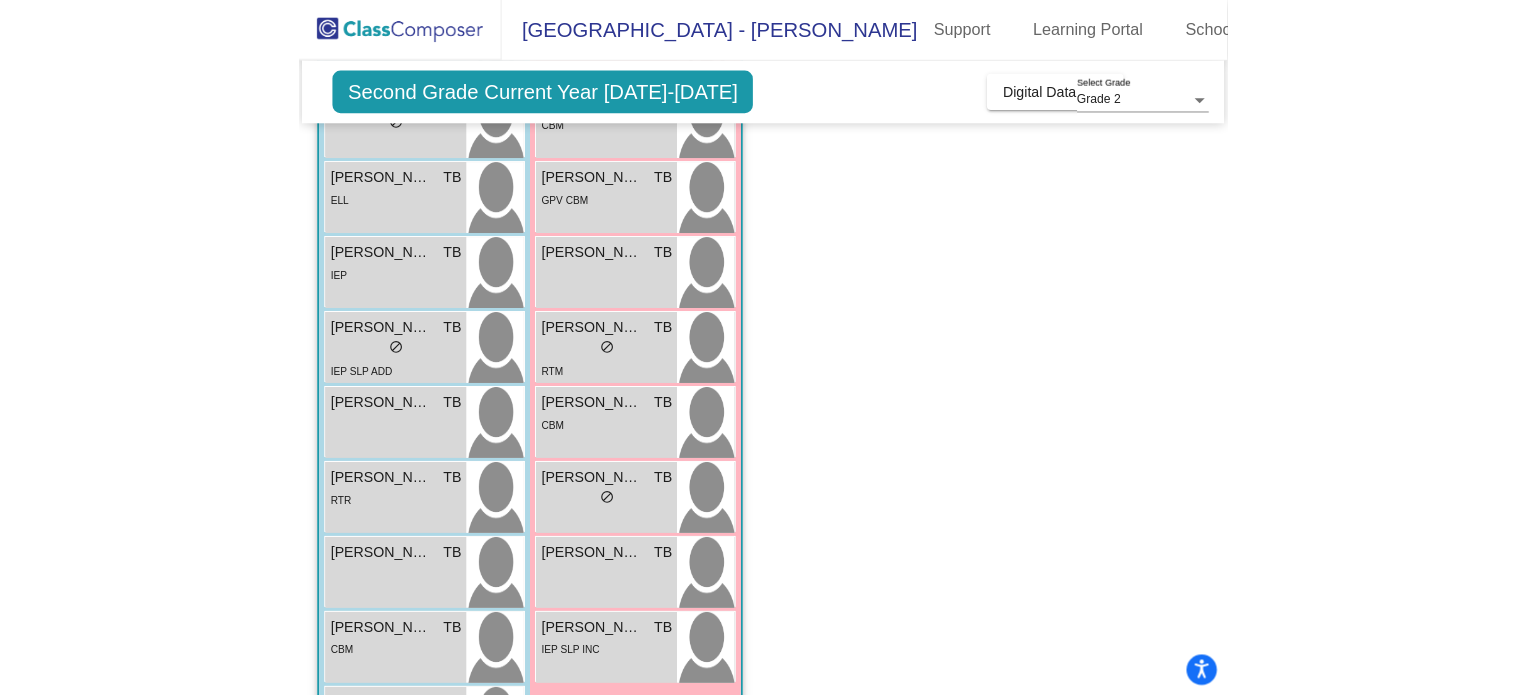 scroll, scrollTop: 485, scrollLeft: 0, axis: vertical 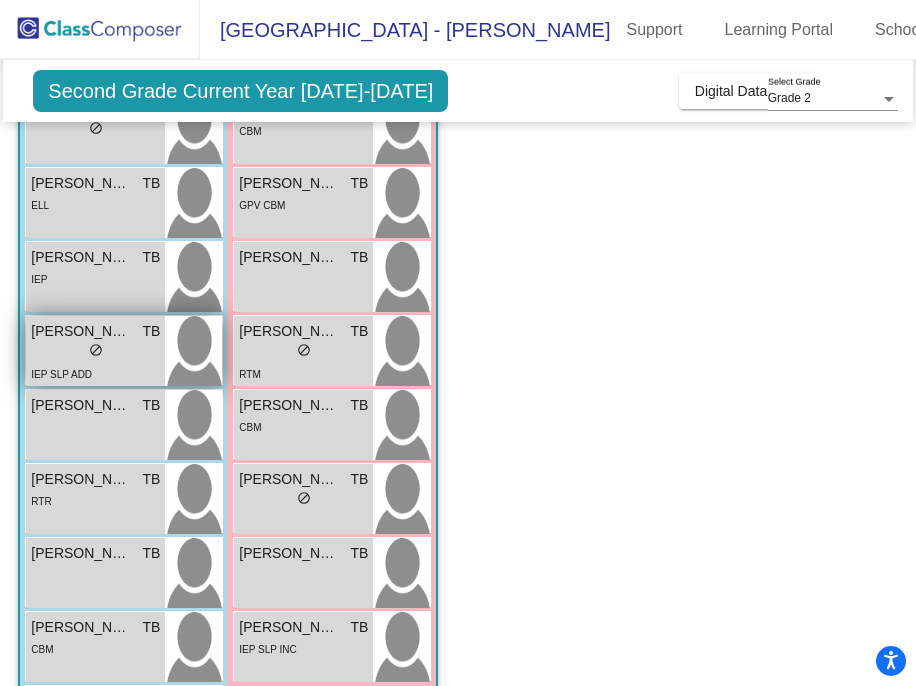 click on "lock do_not_disturb_alt" at bounding box center [95, 352] 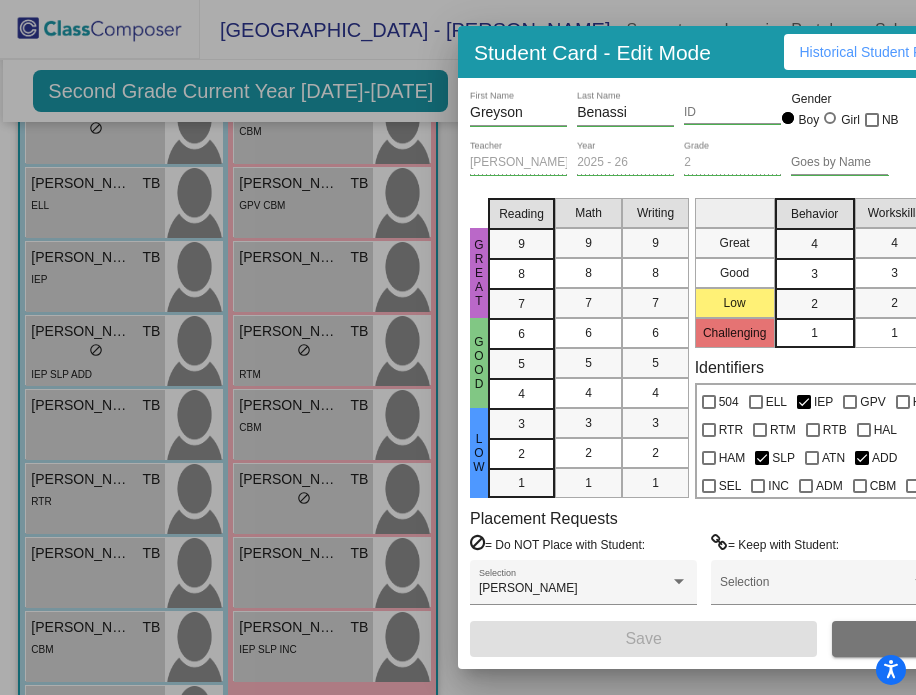 click on "Student Card - Edit Mode   Historical Student Record" at bounding box center [824, 52] 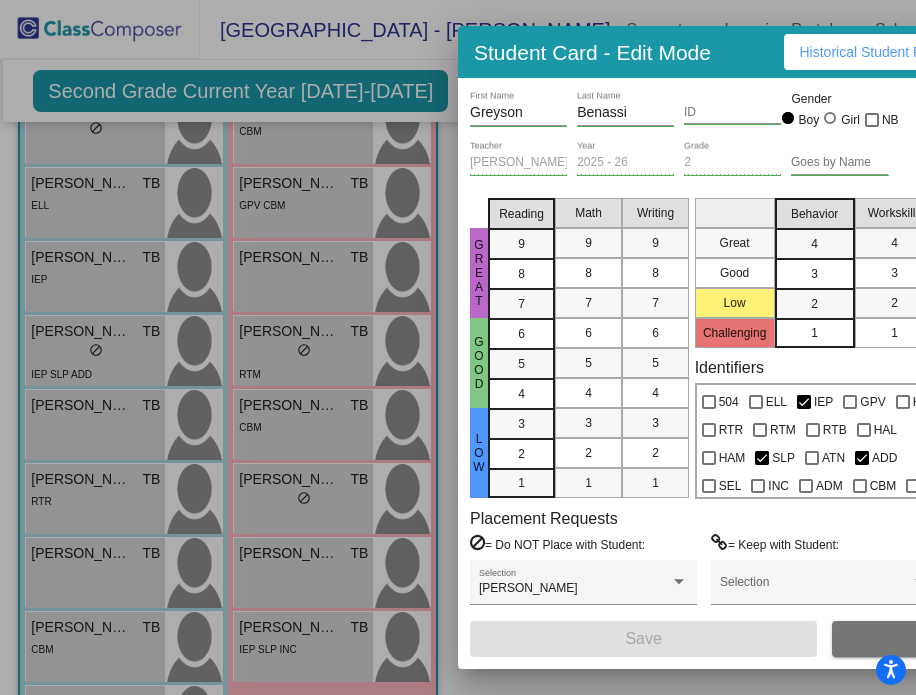 click on "Silas Ginder Selection" at bounding box center (583, 590) 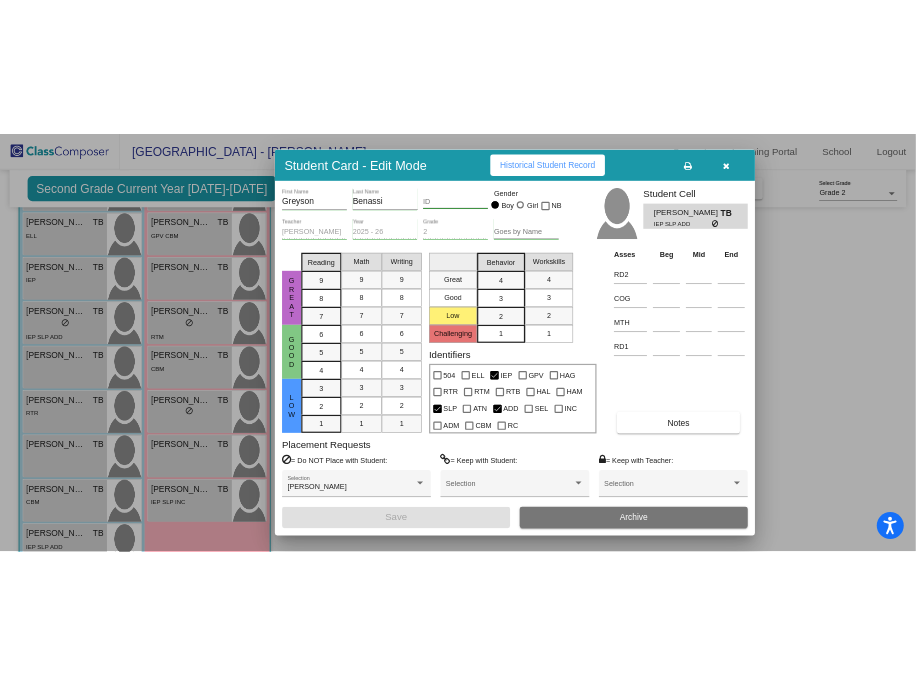 scroll, scrollTop: 449, scrollLeft: 0, axis: vertical 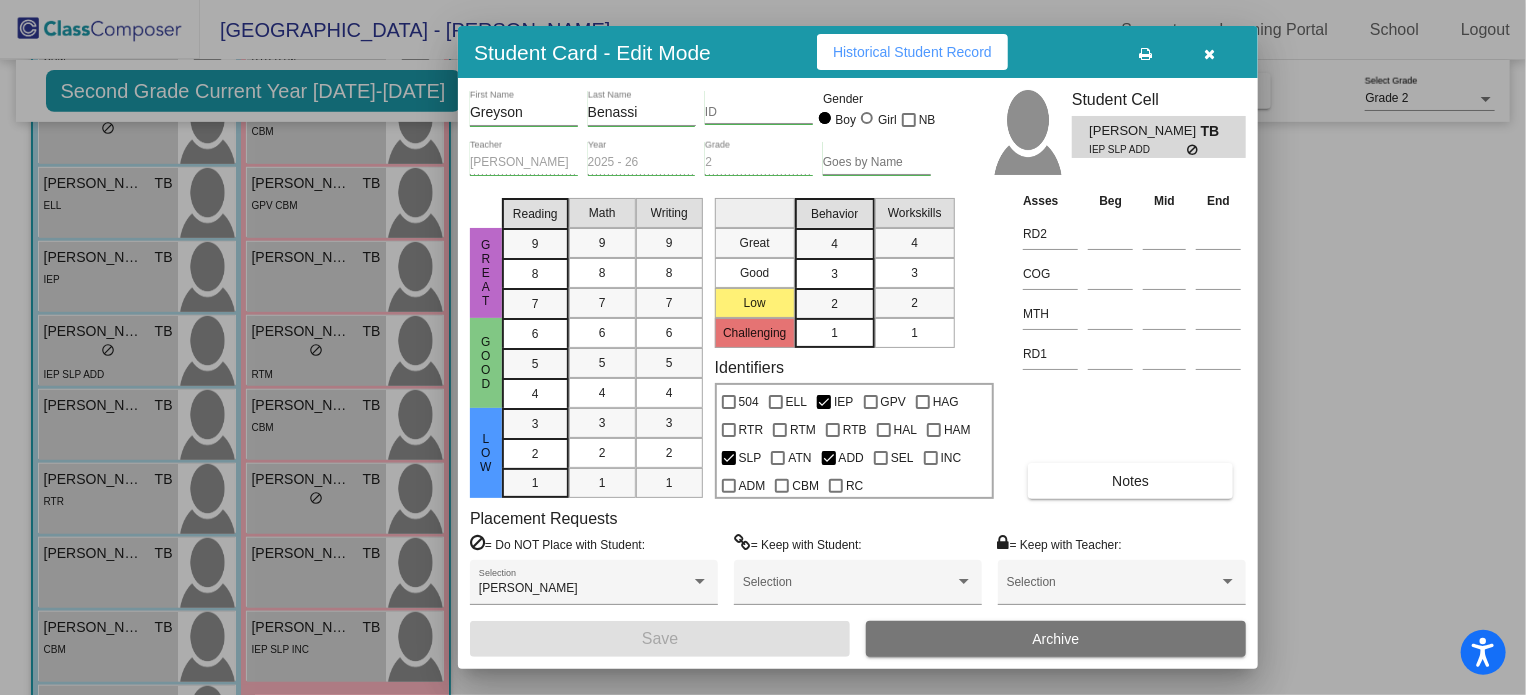 click at bounding box center (1210, 52) 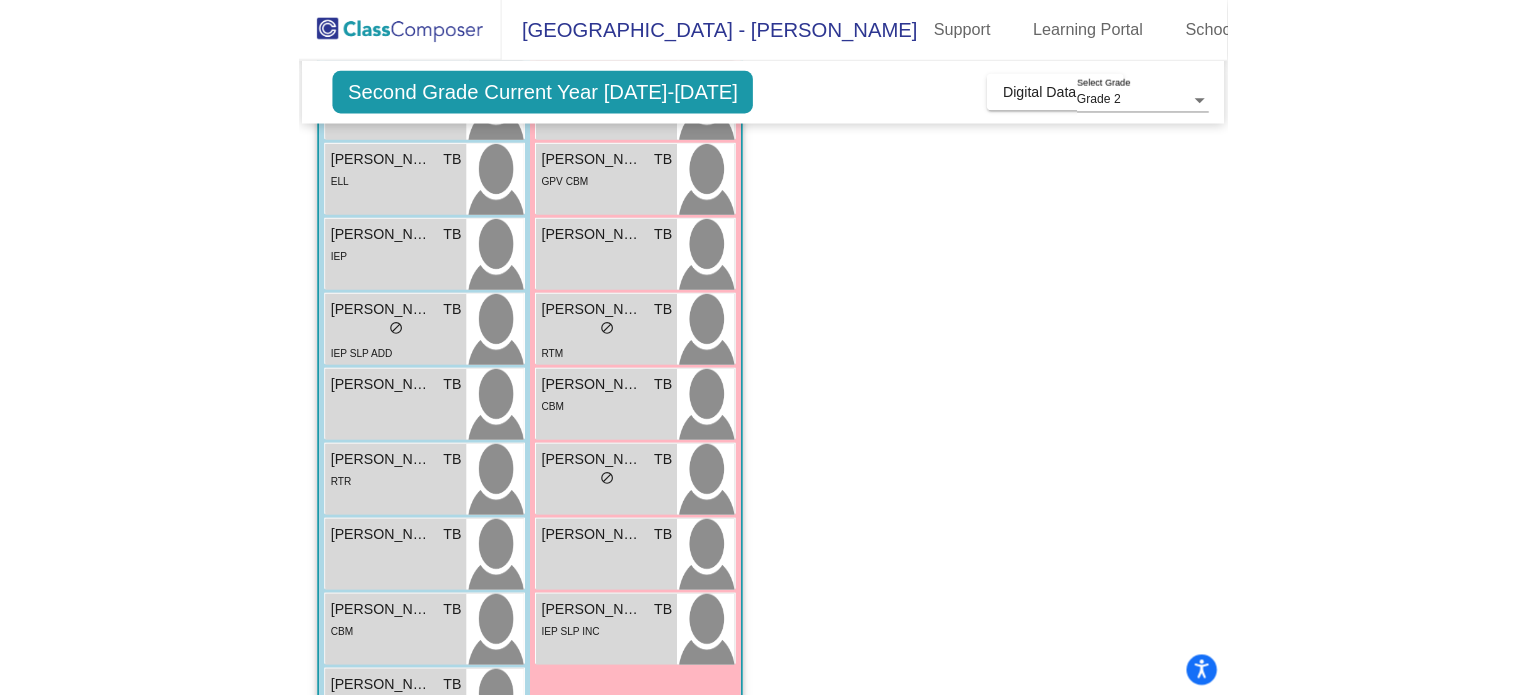 scroll, scrollTop: 516, scrollLeft: 0, axis: vertical 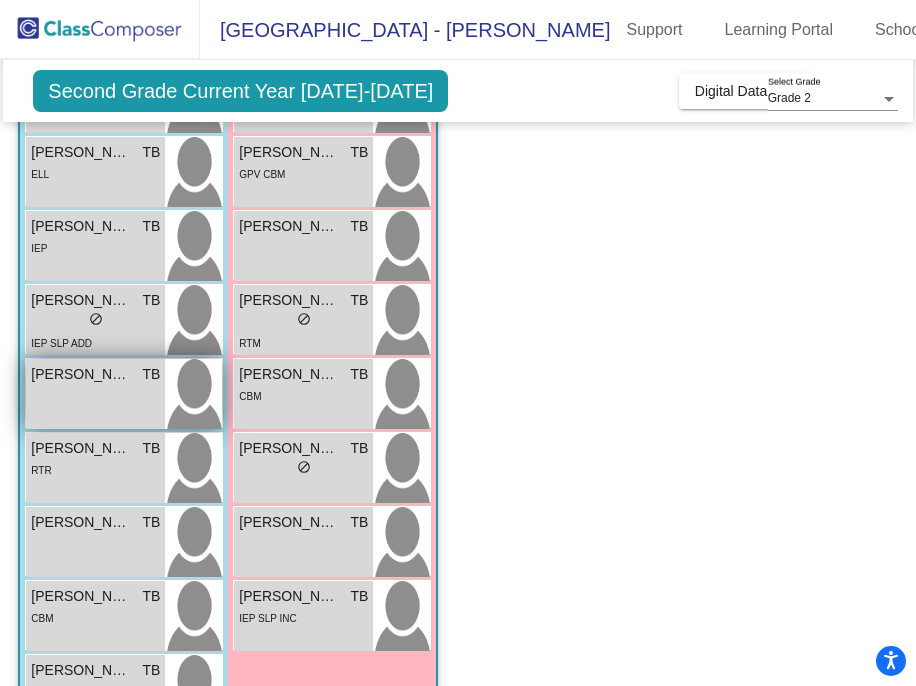 click on "Jackson Crosley TB lock do_not_disturb_alt" at bounding box center (95, 394) 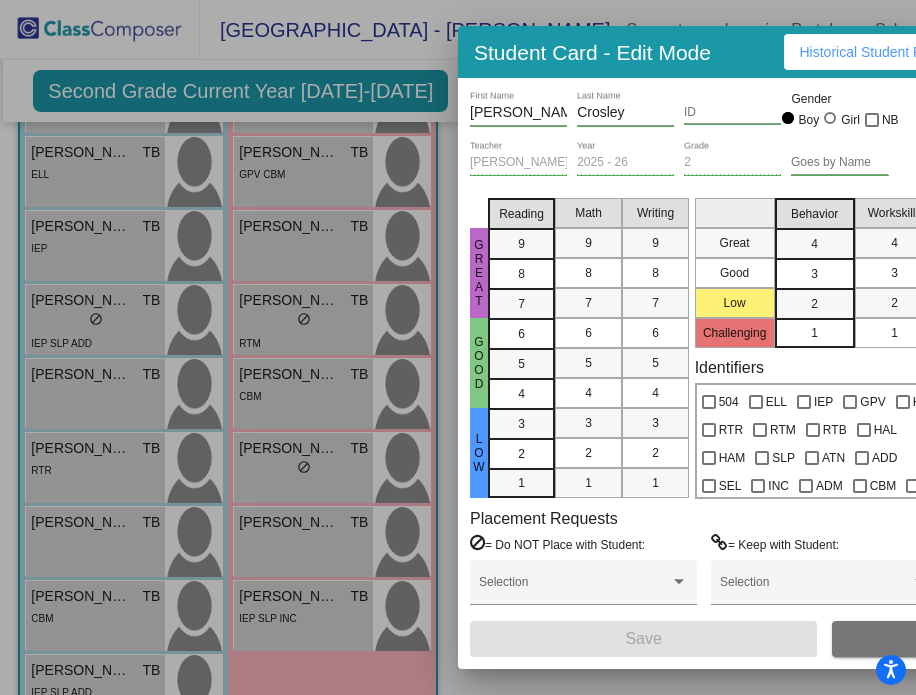 click on "Student Card - Edit Mode" at bounding box center (592, 52) 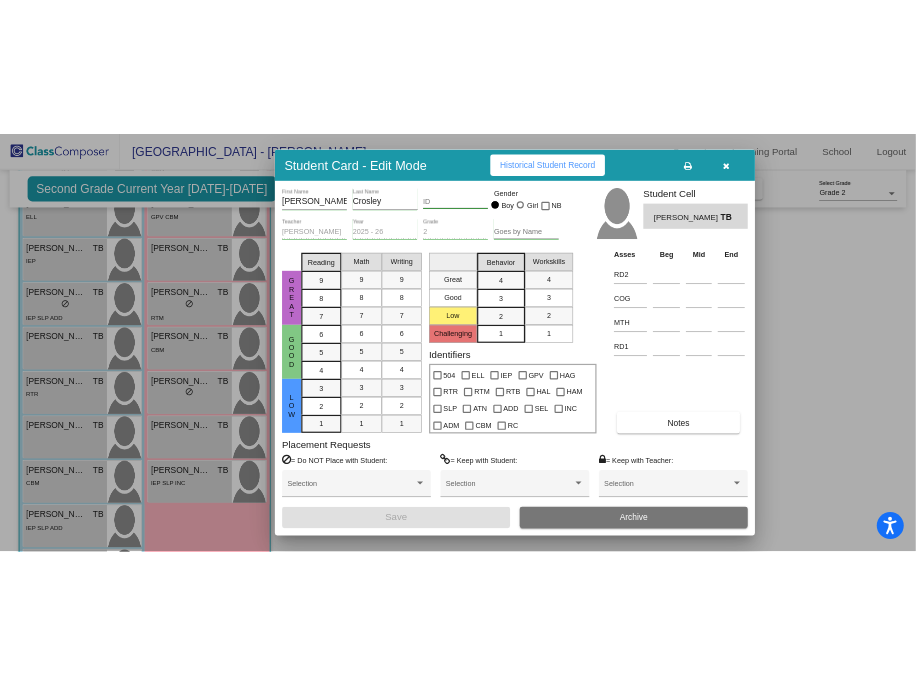 scroll, scrollTop: 480, scrollLeft: 0, axis: vertical 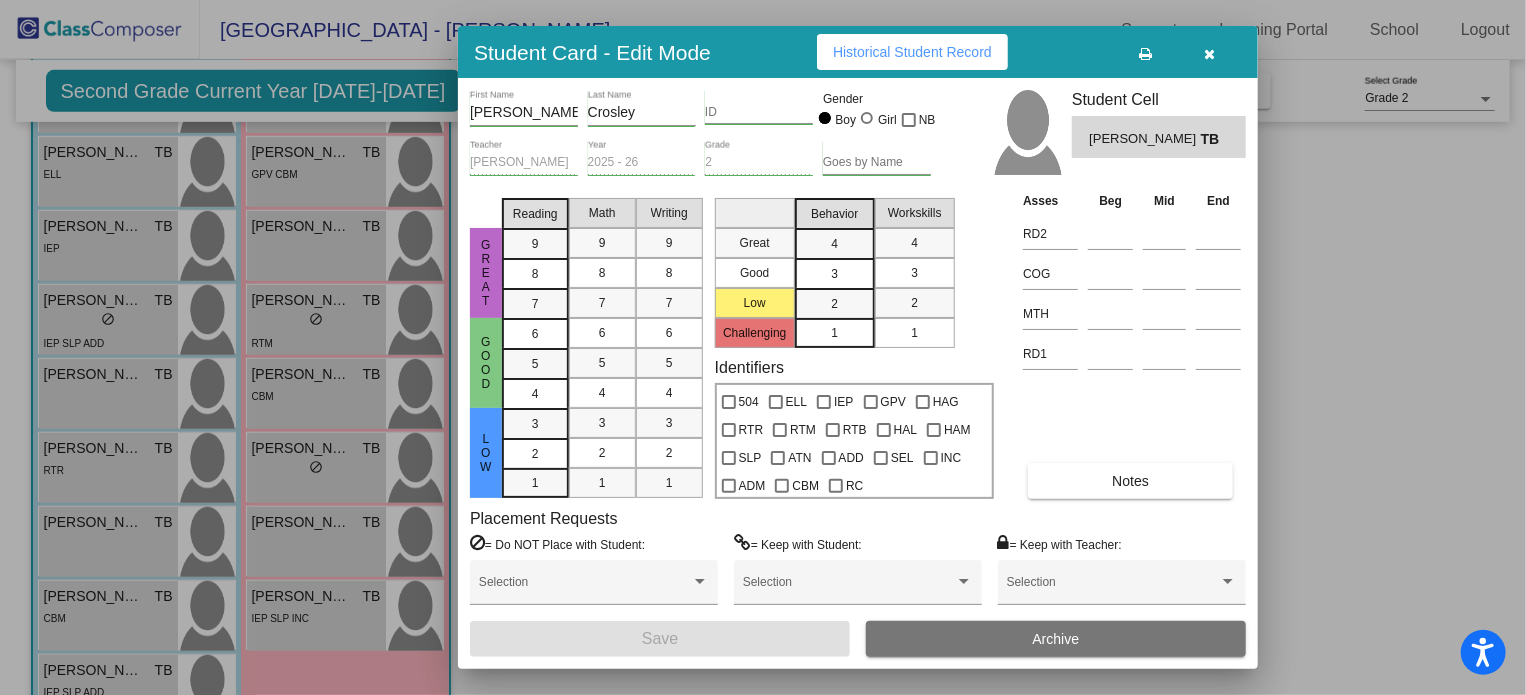click at bounding box center (1210, 54) 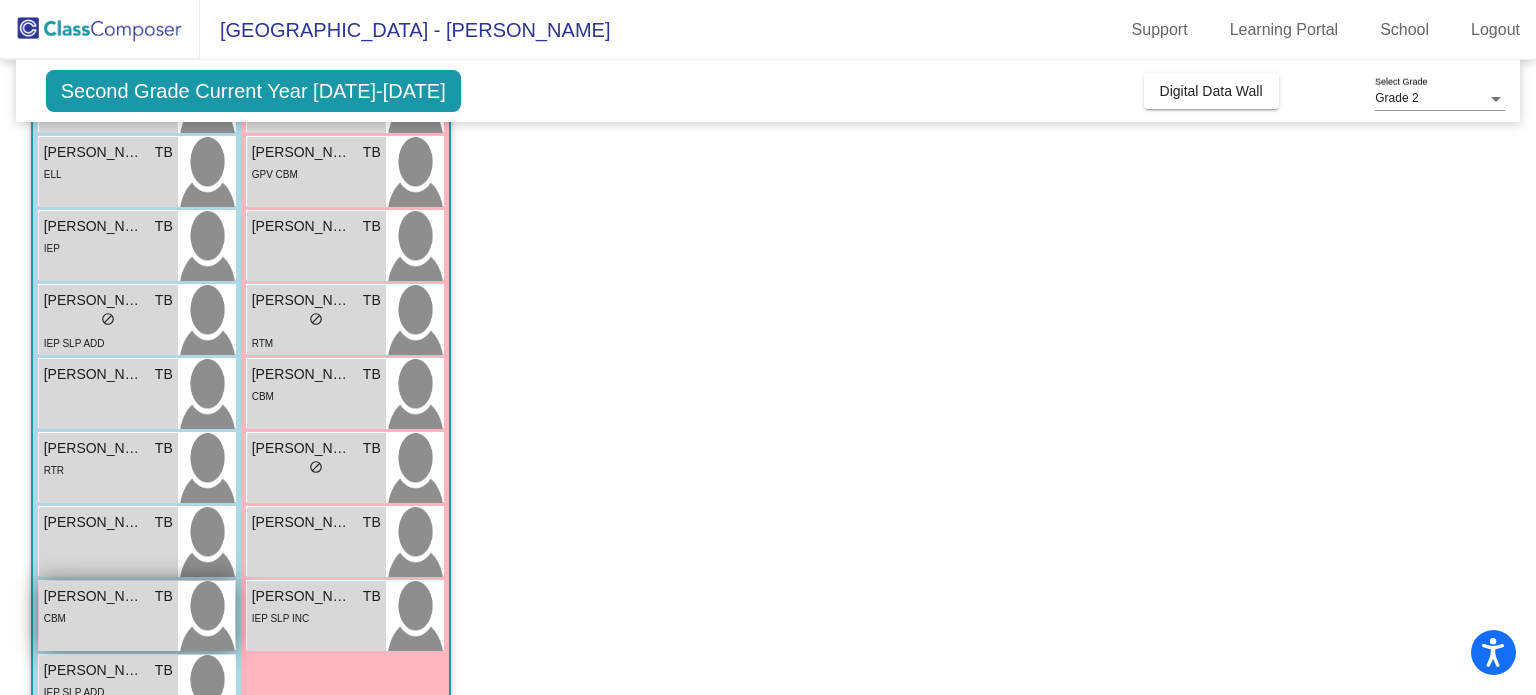 click on "Mamadjan Diallo TB lock do_not_disturb_alt CBM" at bounding box center [108, 616] 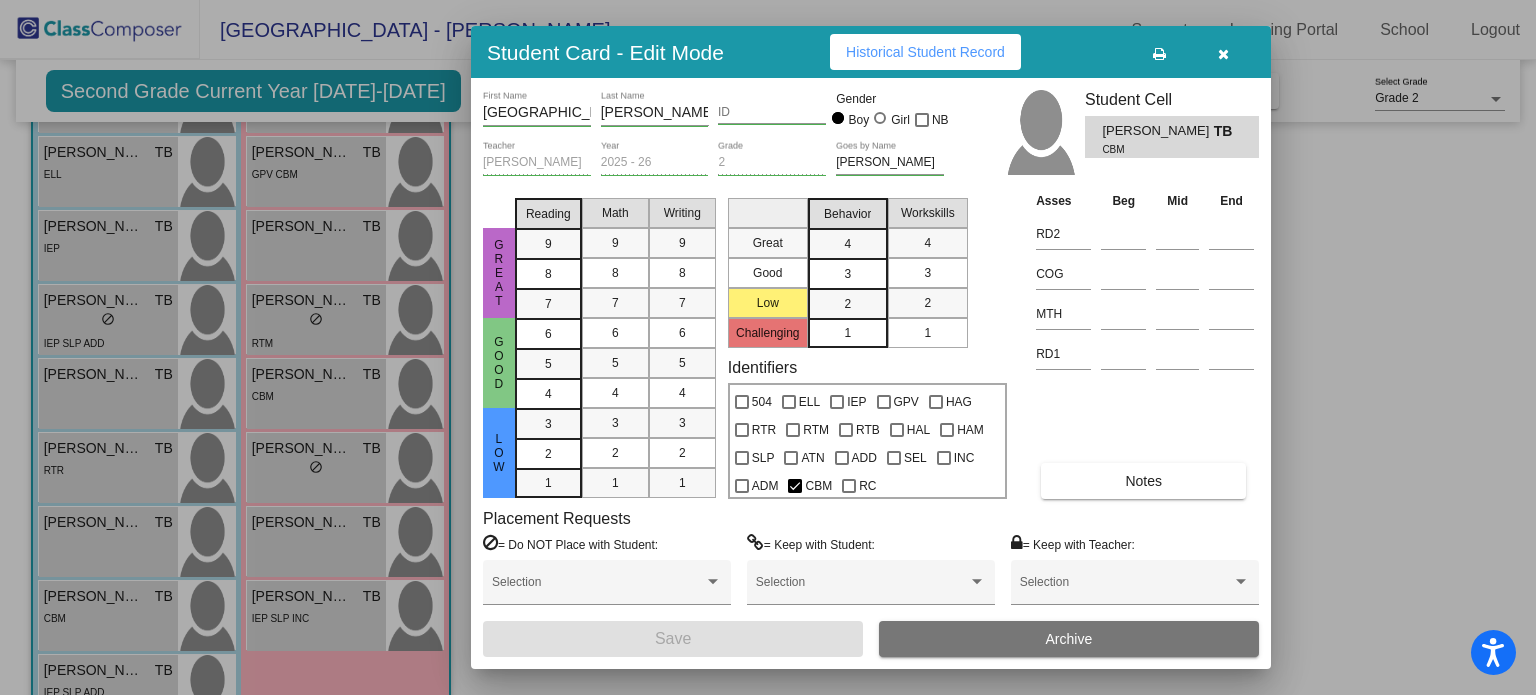 click at bounding box center [1223, 52] 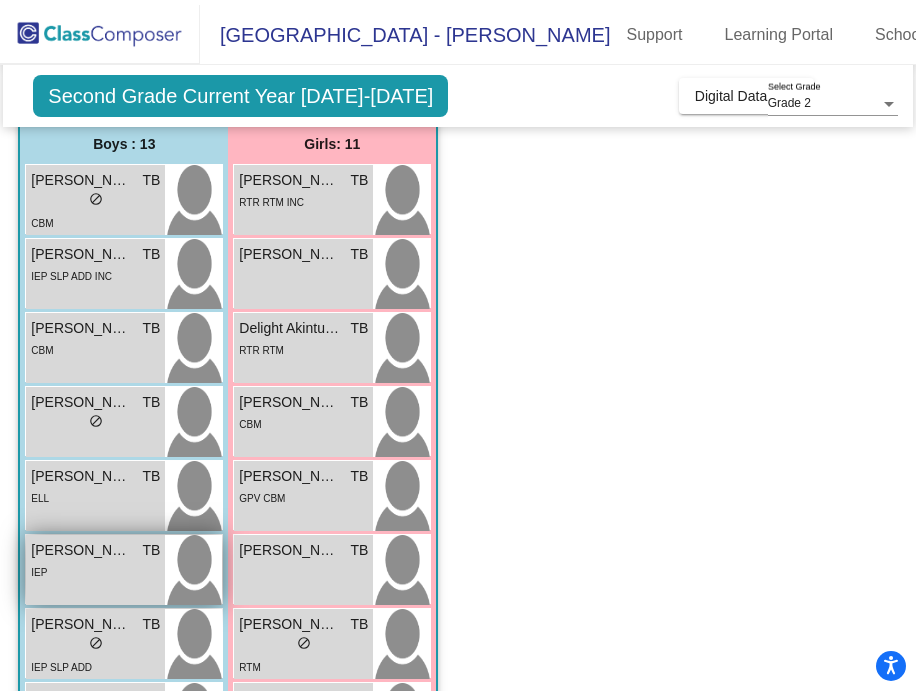 scroll, scrollTop: 194, scrollLeft: 0, axis: vertical 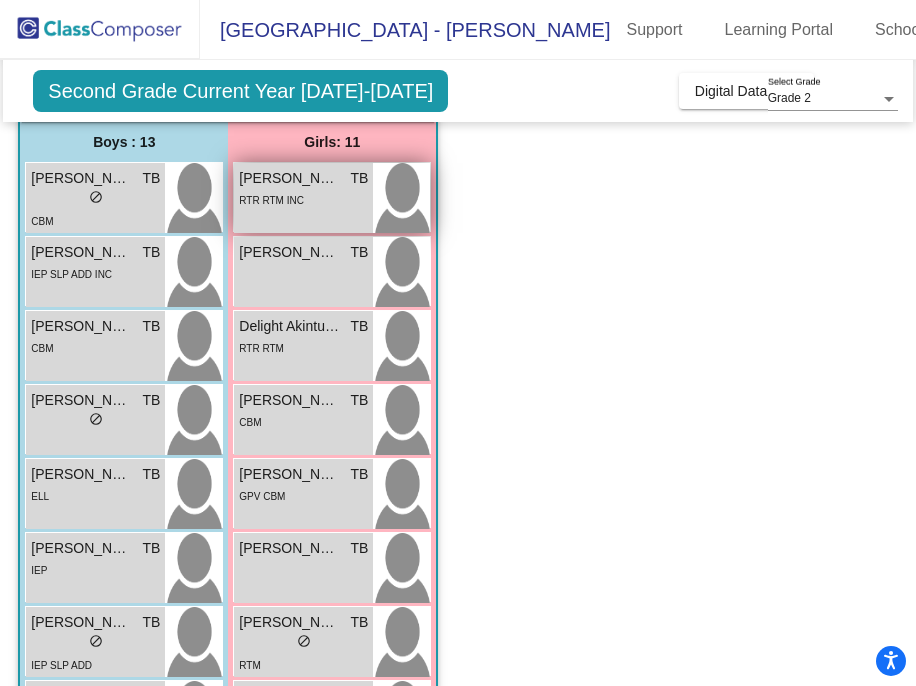 click on "Annalise Calhoun" at bounding box center [289, 178] 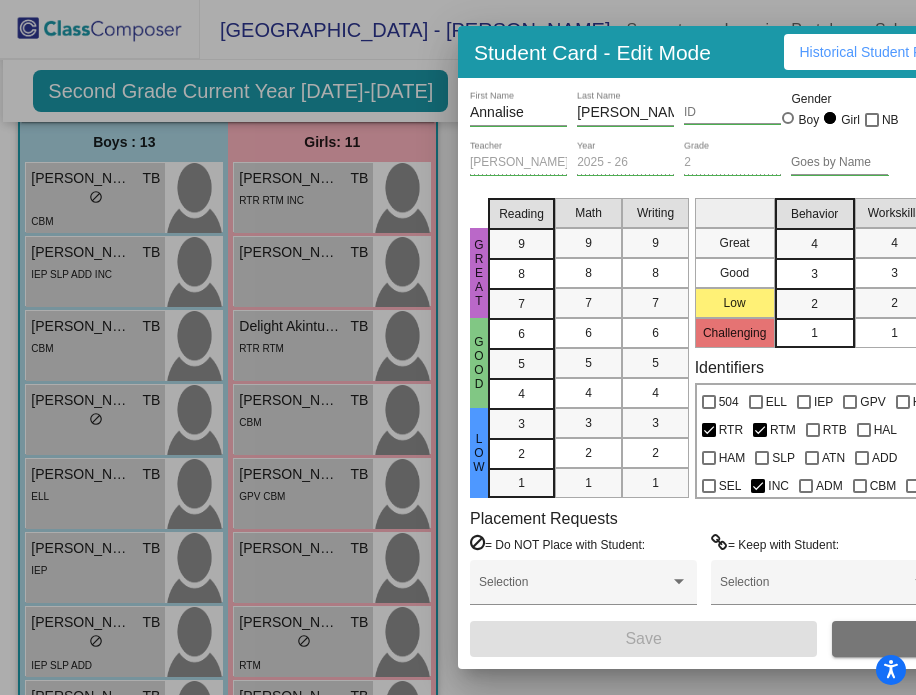 click on "Student Card - Edit Mode   Historical Student Record" at bounding box center [824, 52] 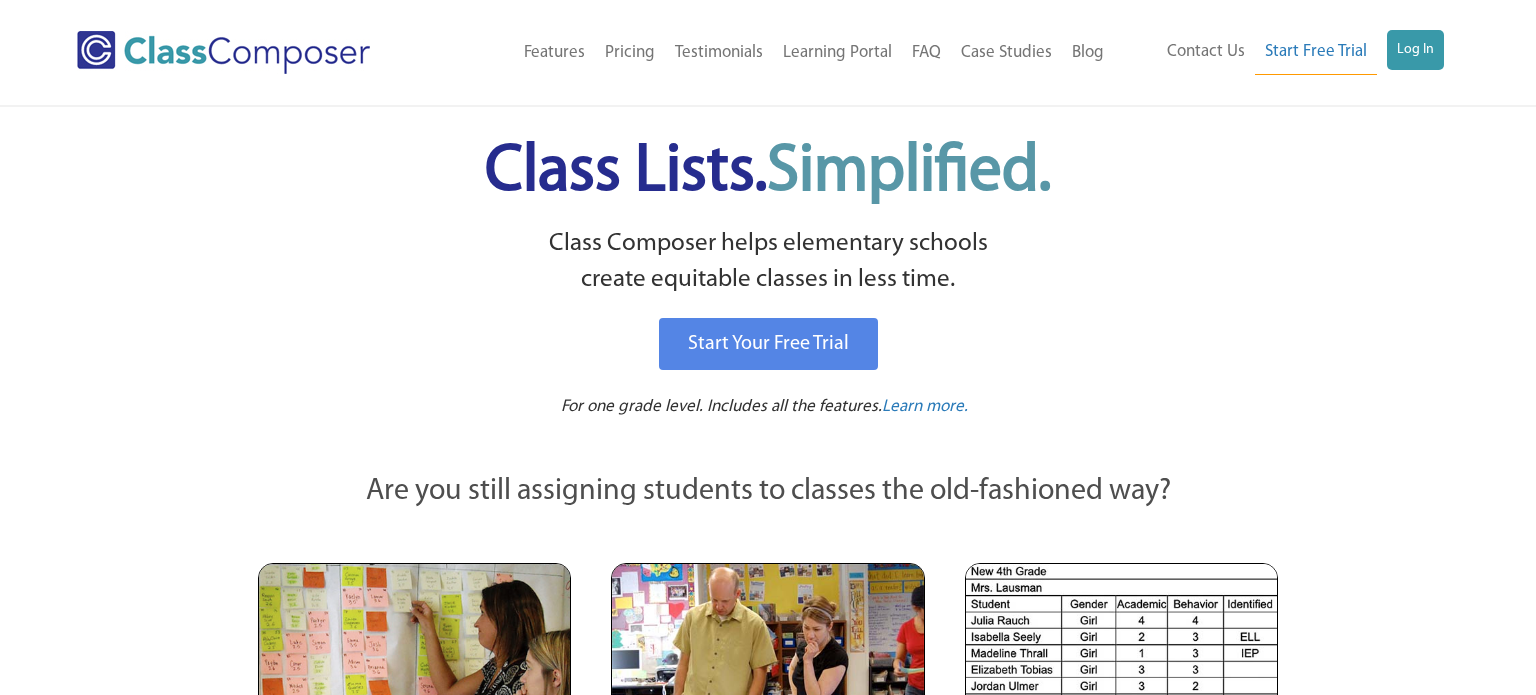 scroll, scrollTop: 0, scrollLeft: 0, axis: both 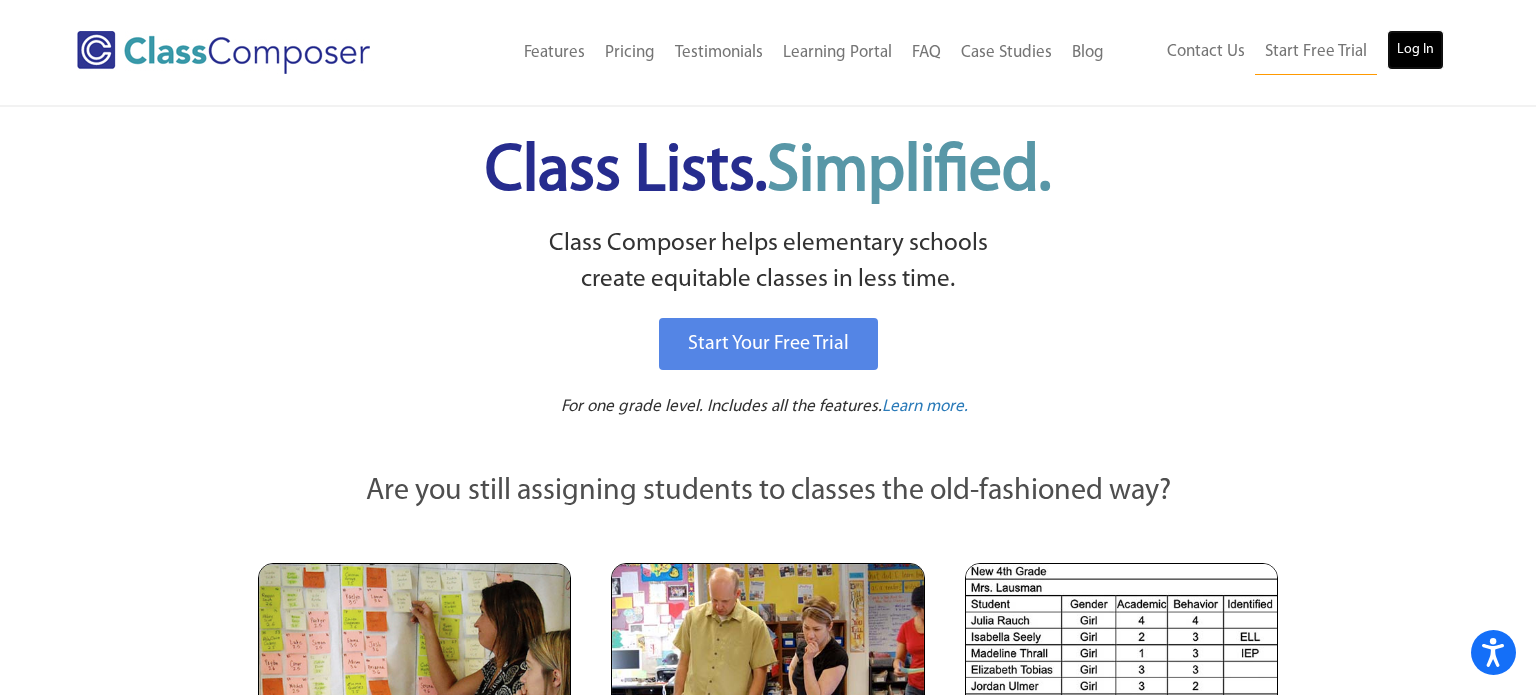 click on "Log In" at bounding box center [1415, 50] 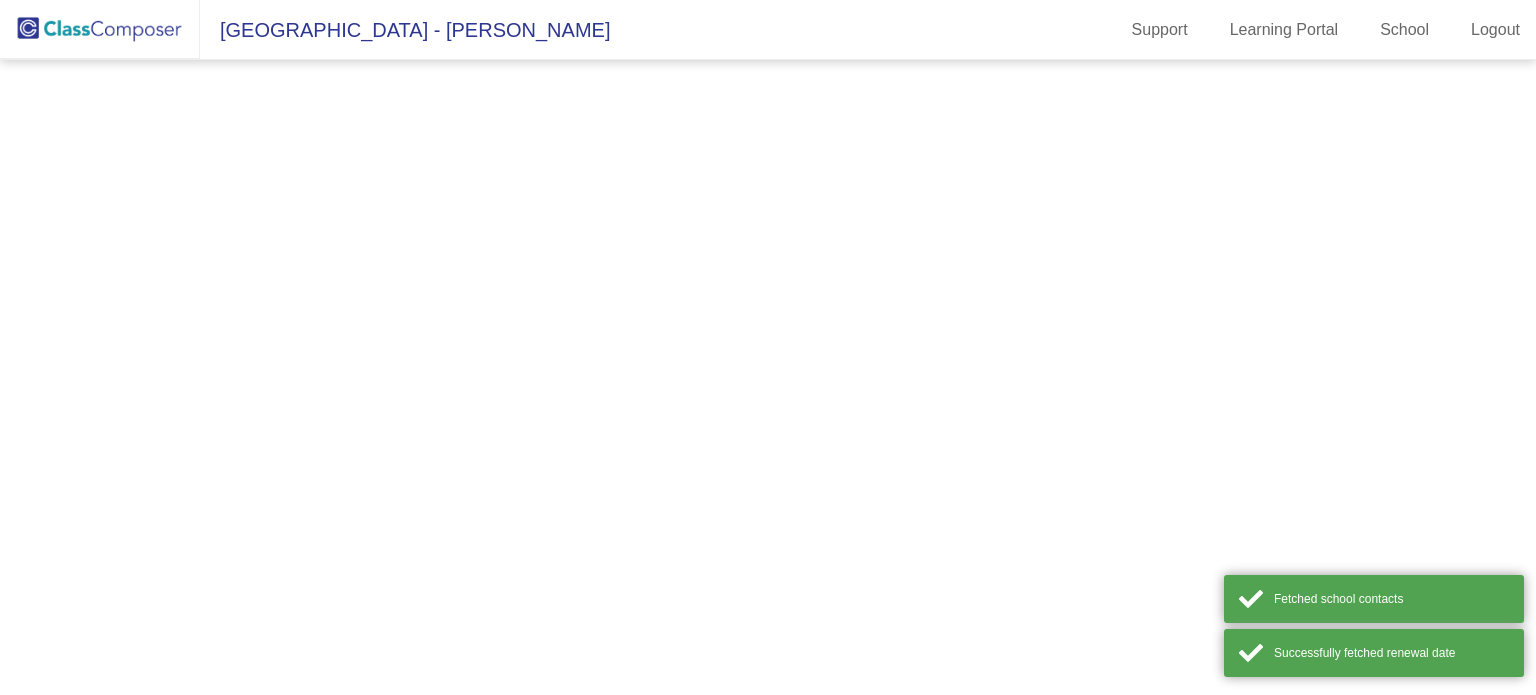 scroll, scrollTop: 0, scrollLeft: 0, axis: both 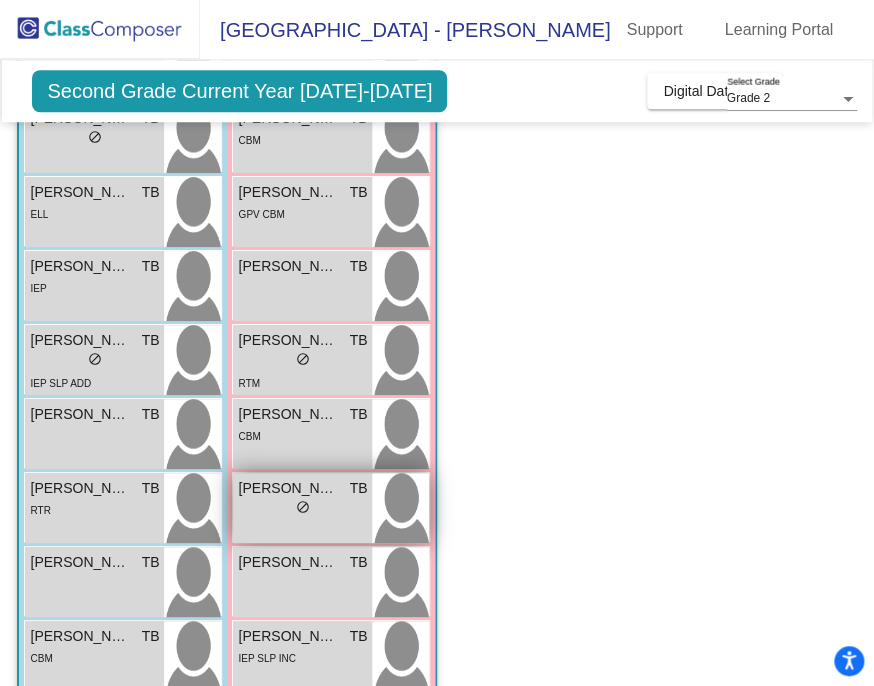 click on "Marianna DeVault" at bounding box center [288, 488] 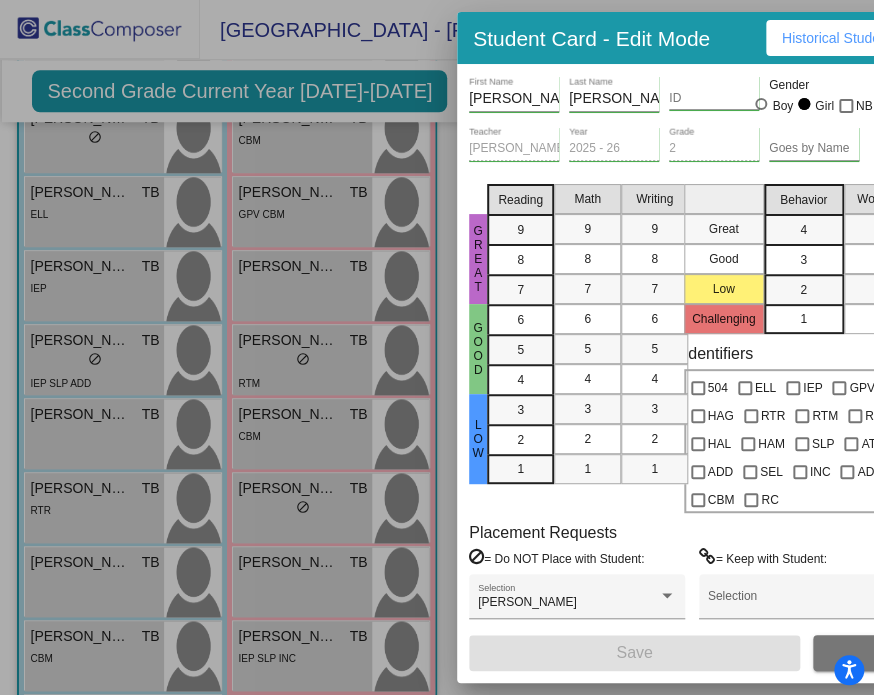 click at bounding box center (437, 347) 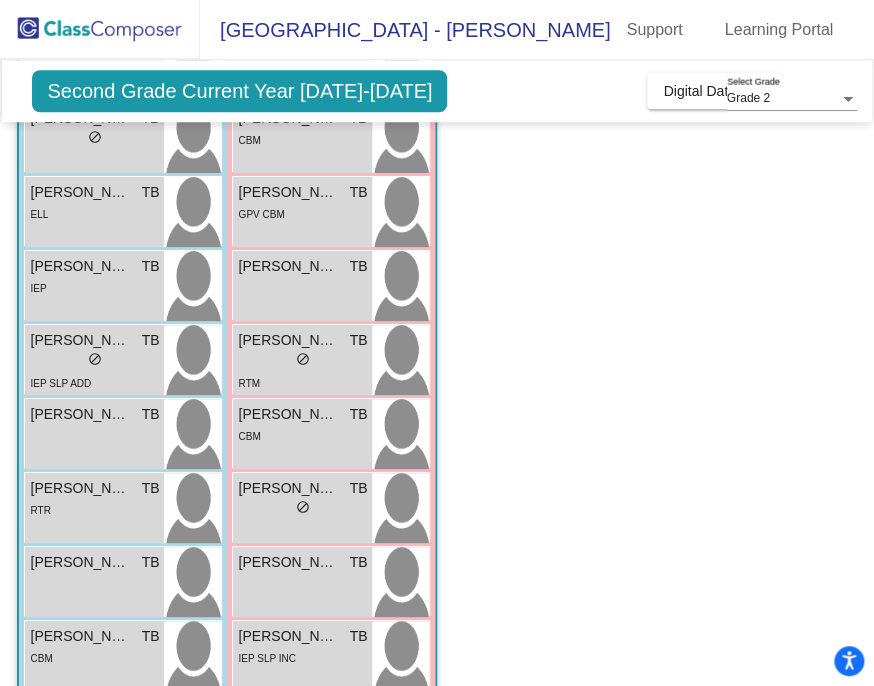click on "Mamadjan Diallo TB lock do_not_disturb_alt CBM" at bounding box center [94, 656] 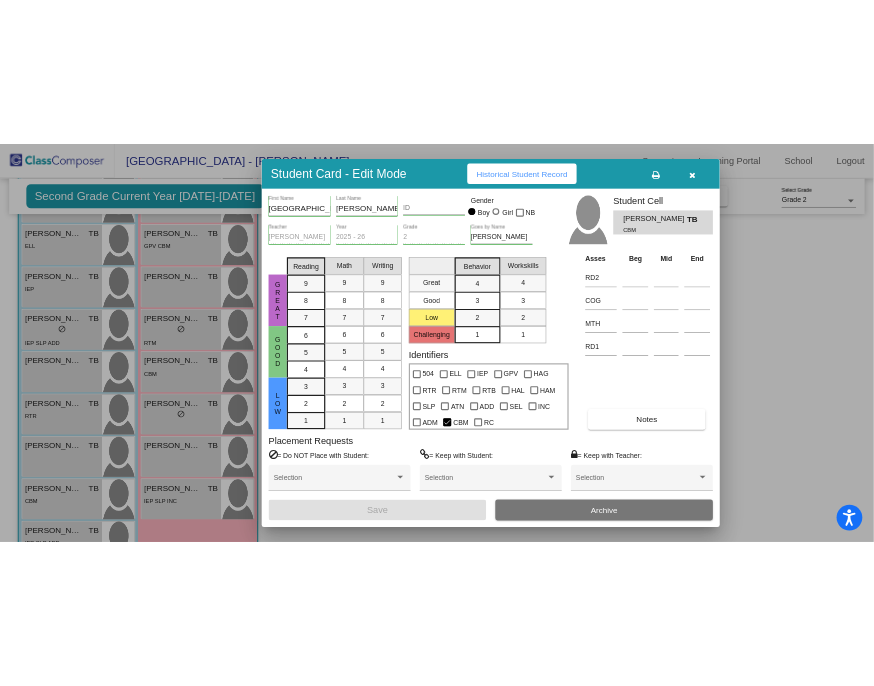 scroll, scrollTop: 440, scrollLeft: 0, axis: vertical 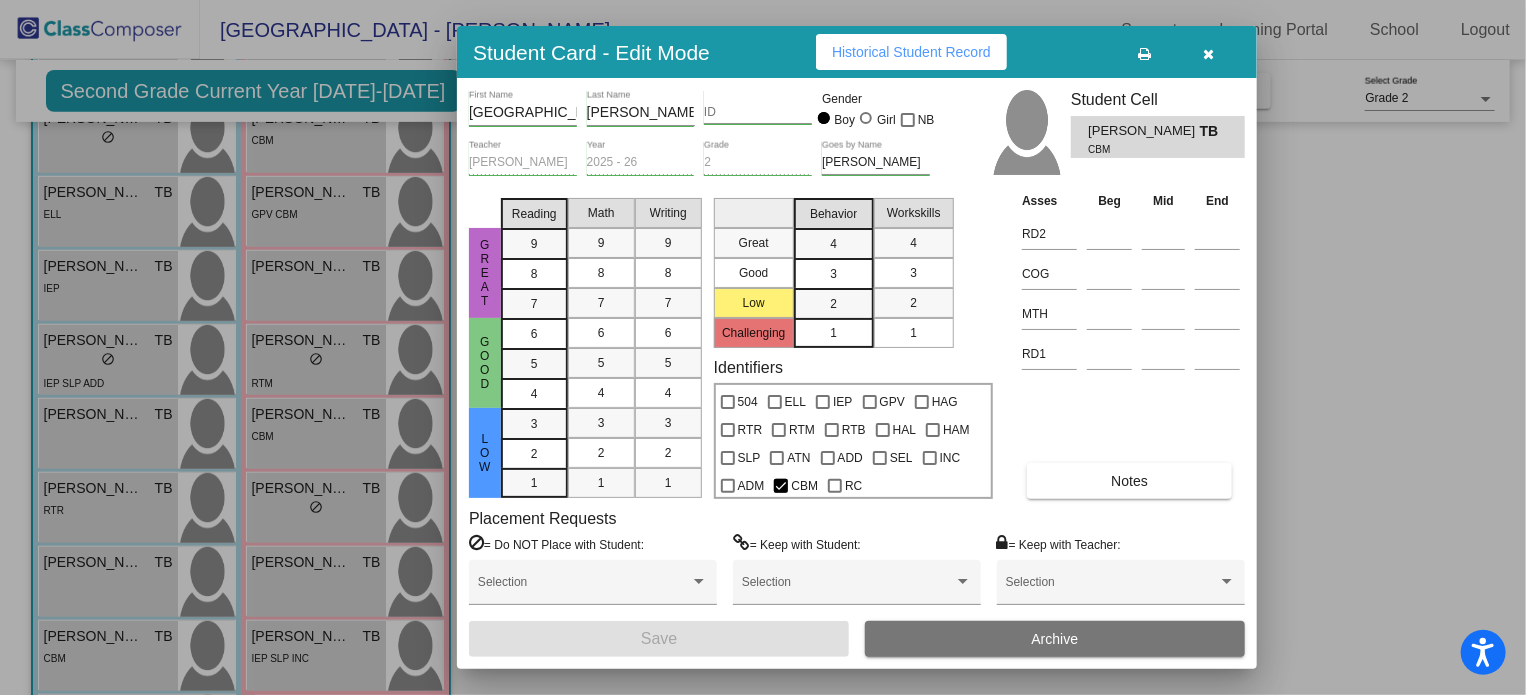 click at bounding box center [1209, 54] 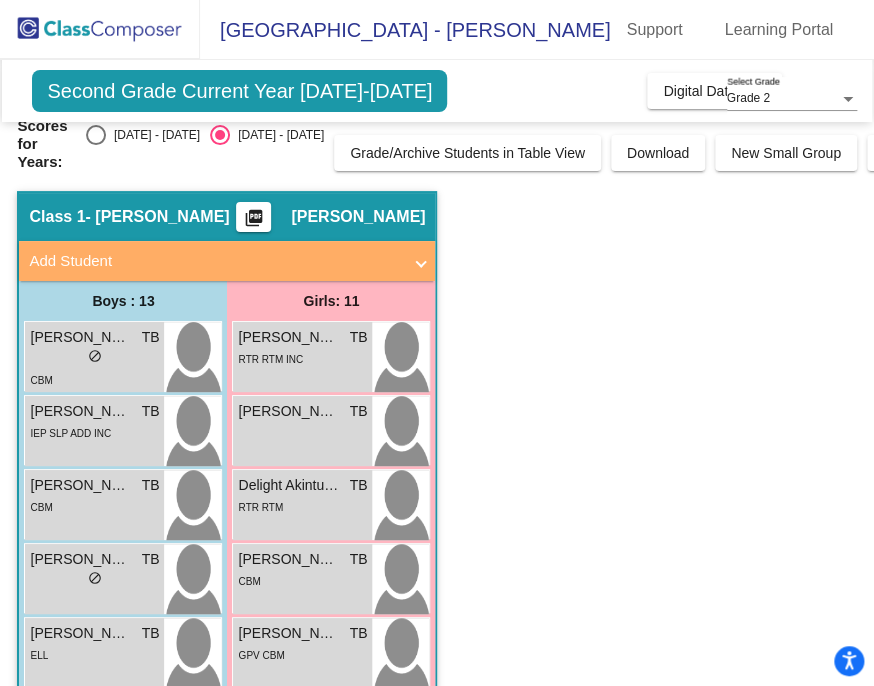 scroll, scrollTop: 0, scrollLeft: 0, axis: both 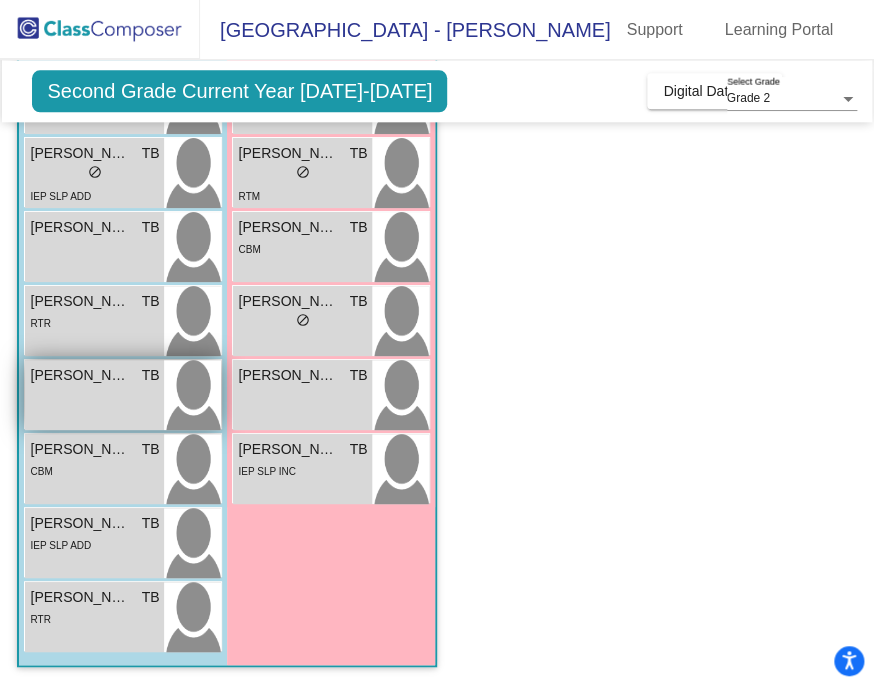 click on "MK Harden Hyppolite TB lock do_not_disturb_alt" at bounding box center (94, 395) 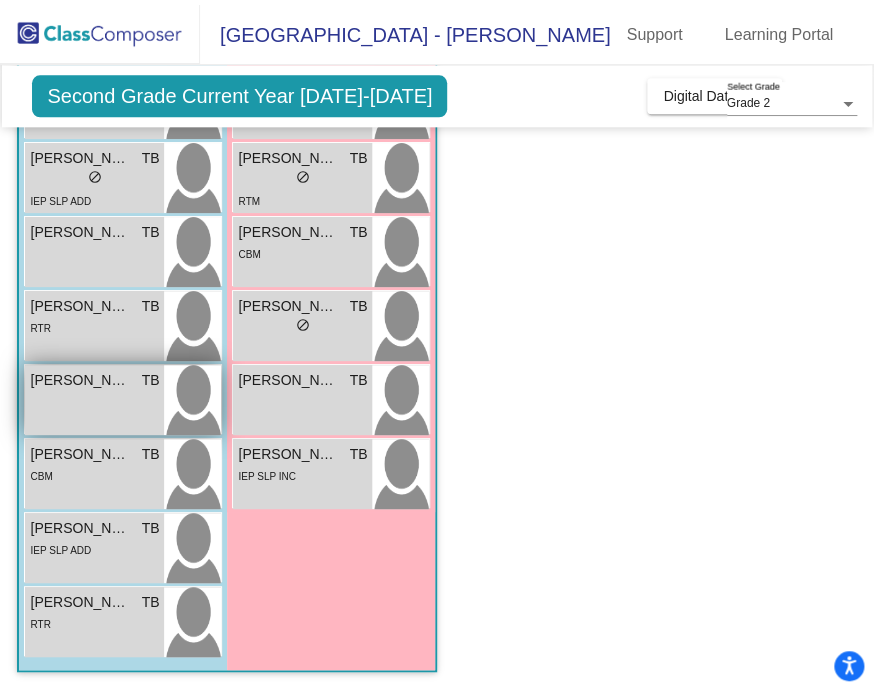 scroll, scrollTop: 0, scrollLeft: 0, axis: both 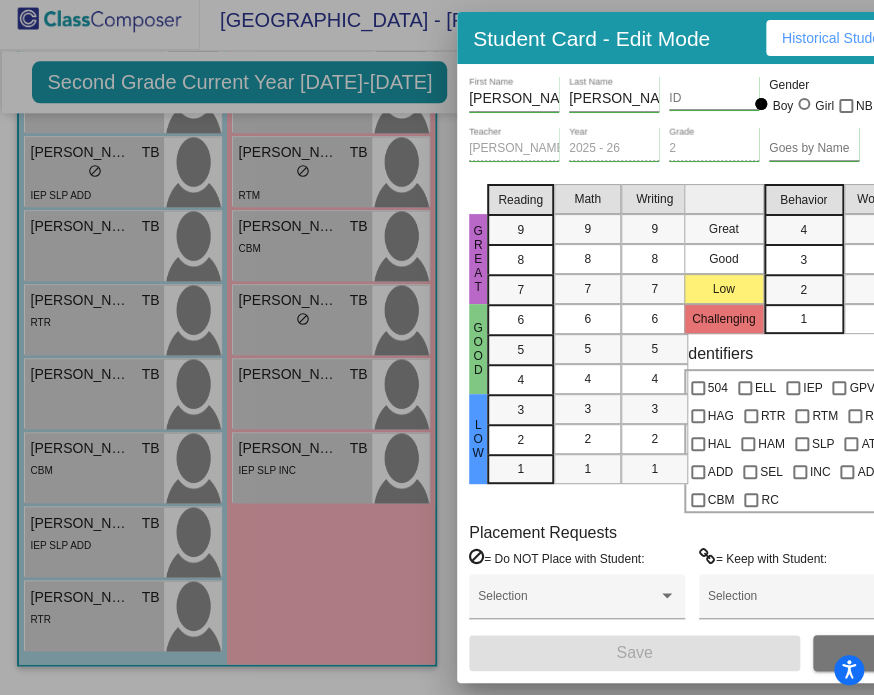 click at bounding box center (437, 347) 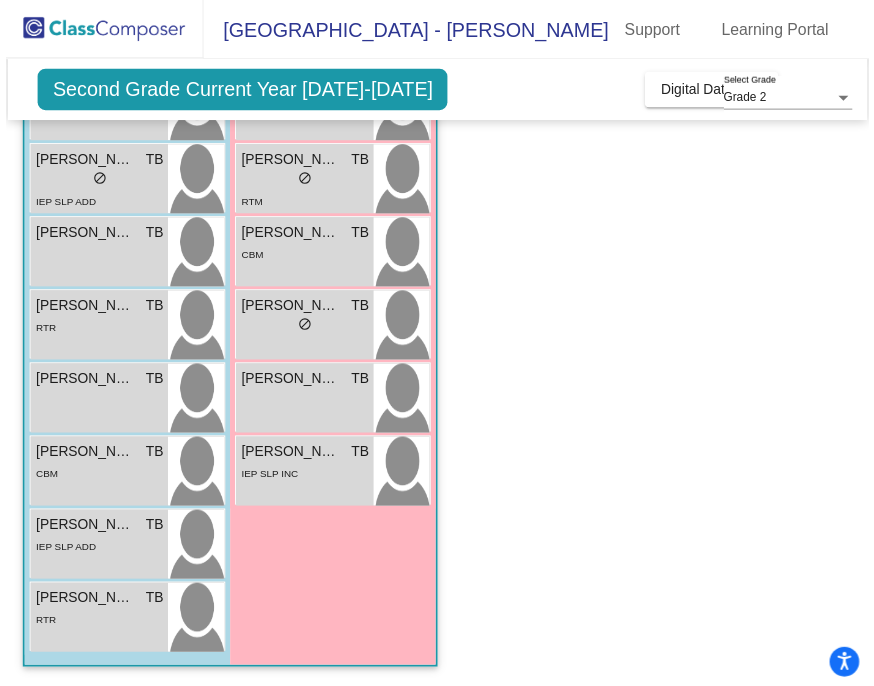 scroll, scrollTop: 9, scrollLeft: 0, axis: vertical 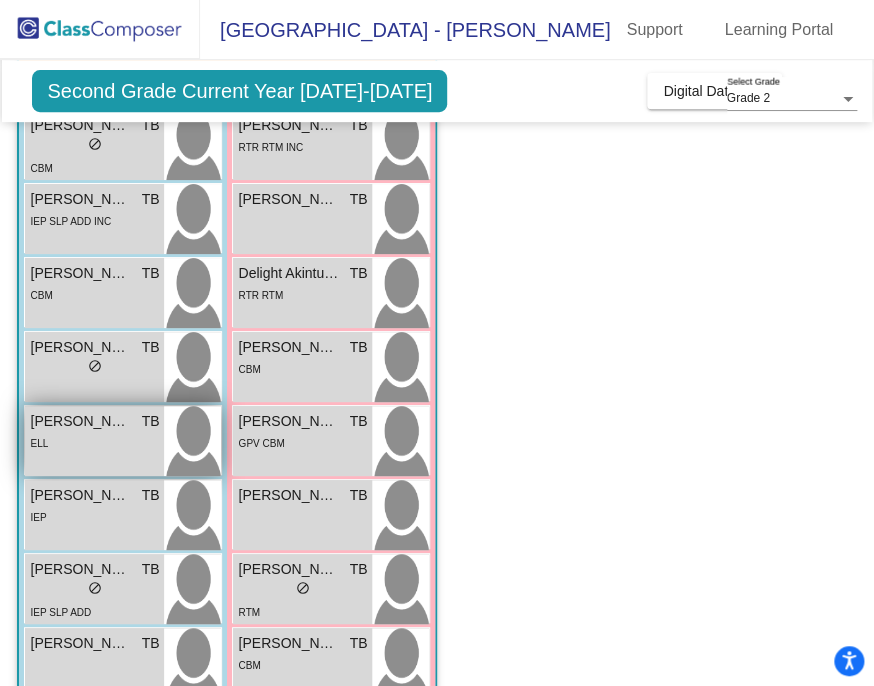 click on "Emmanuel Miguel Velazquez TB lock do_not_disturb_alt ELL" at bounding box center (94, 441) 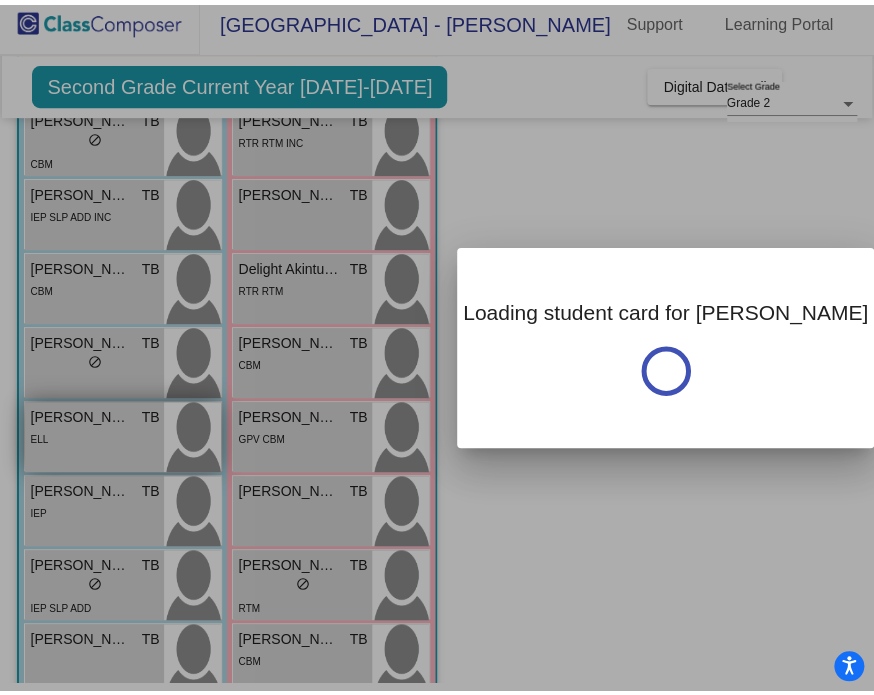 scroll, scrollTop: 0, scrollLeft: 0, axis: both 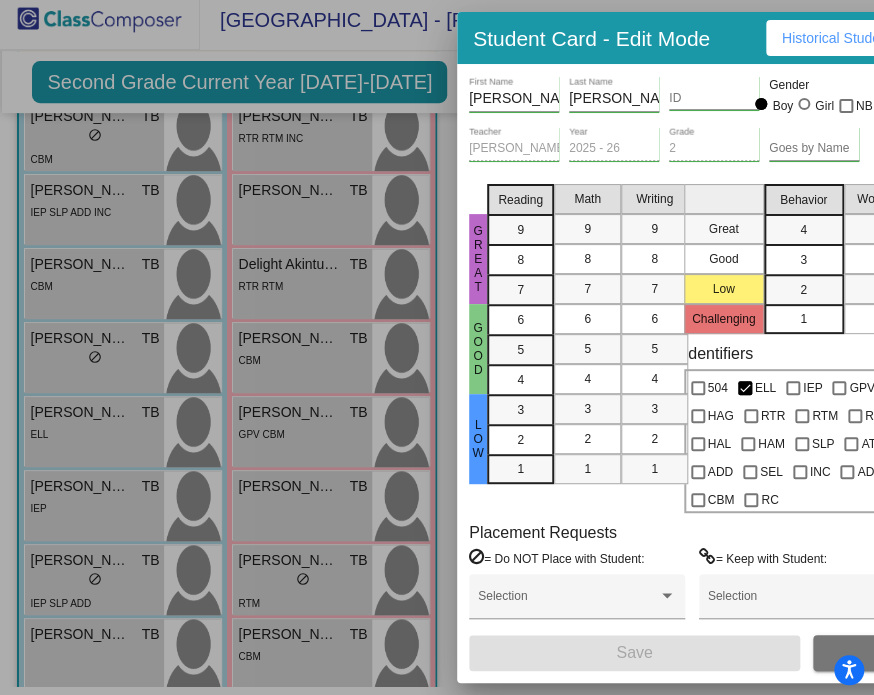 click at bounding box center [437, 347] 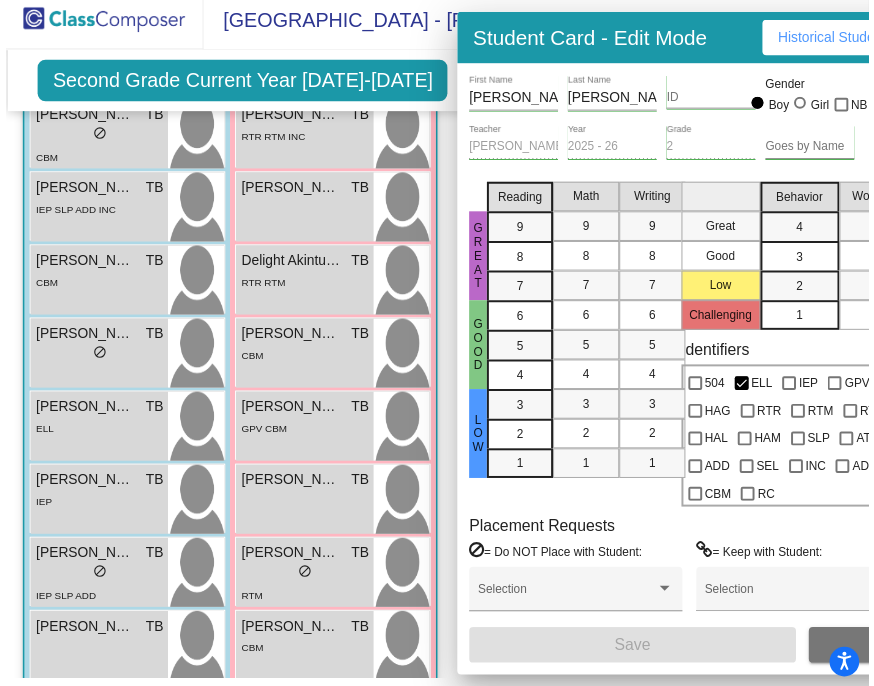 scroll, scrollTop: 9, scrollLeft: 0, axis: vertical 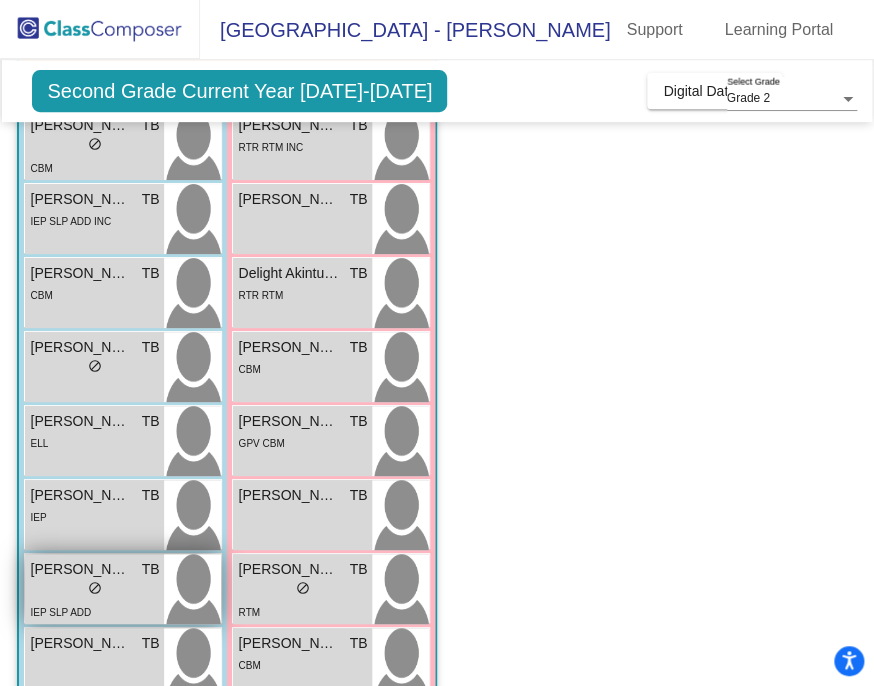 click on "lock do_not_disturb_alt" at bounding box center [94, 590] 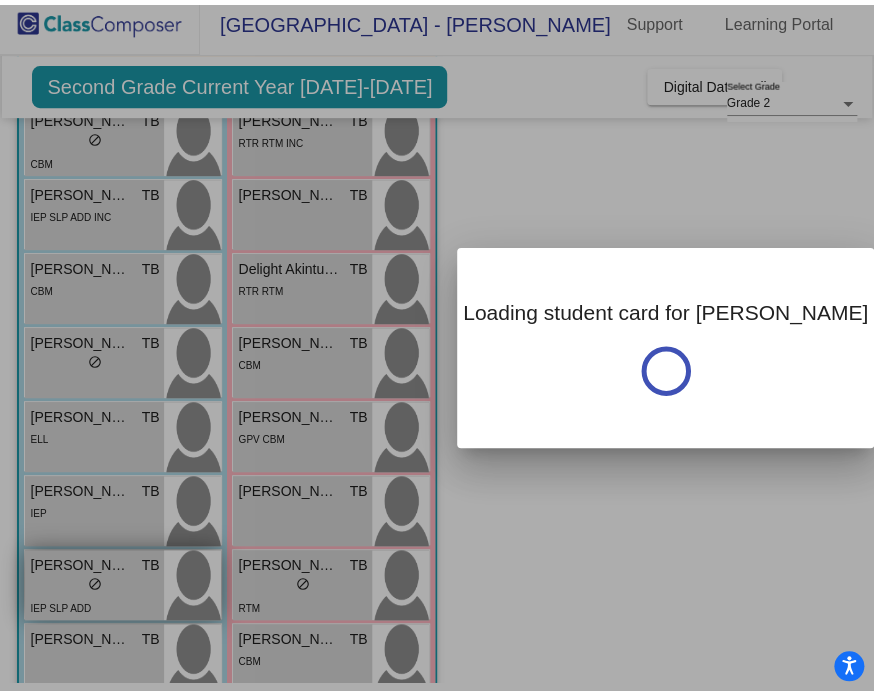 scroll, scrollTop: 0, scrollLeft: 0, axis: both 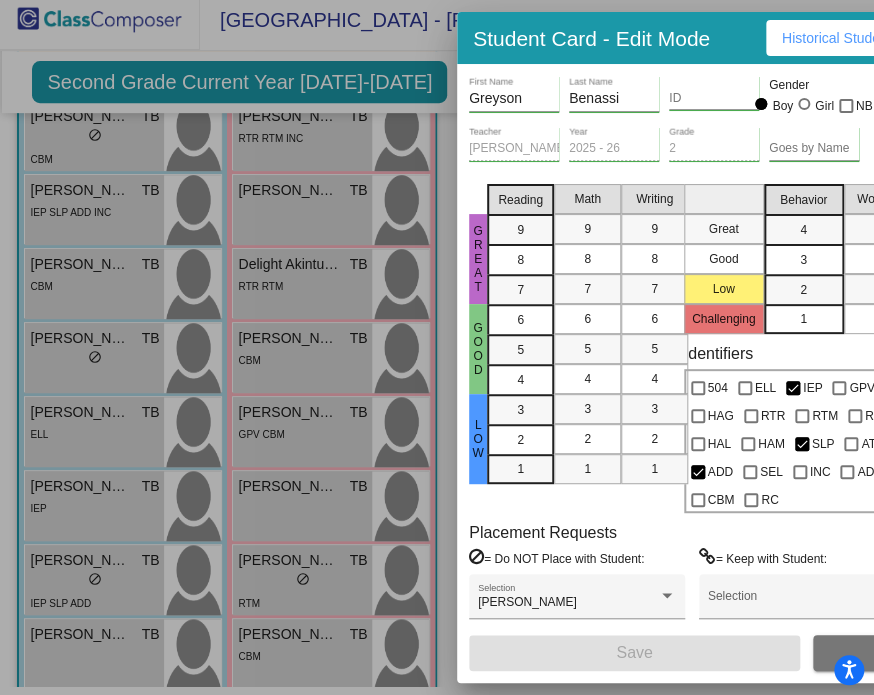 click at bounding box center (437, 347) 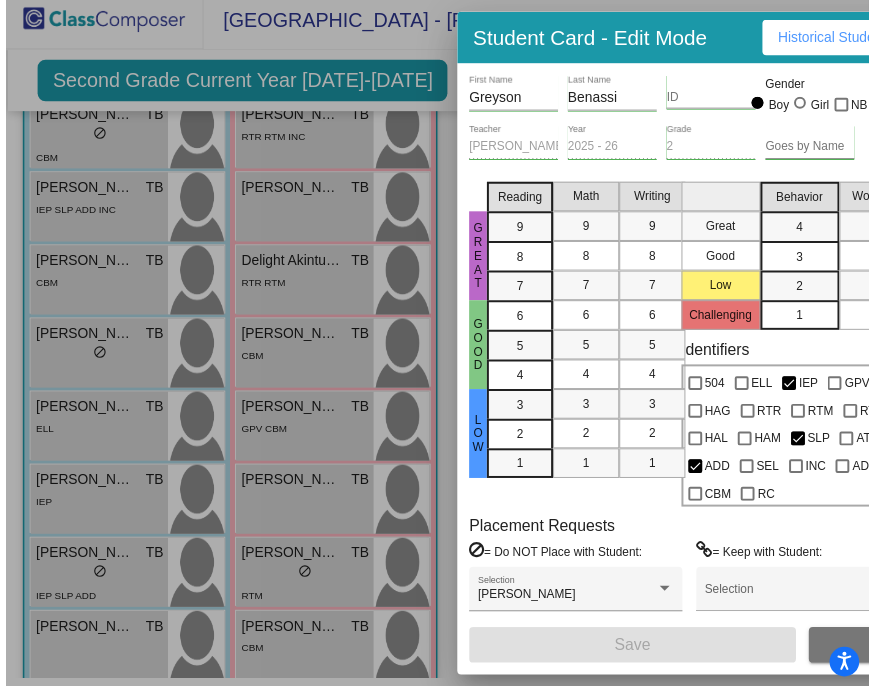 scroll, scrollTop: 9, scrollLeft: 0, axis: vertical 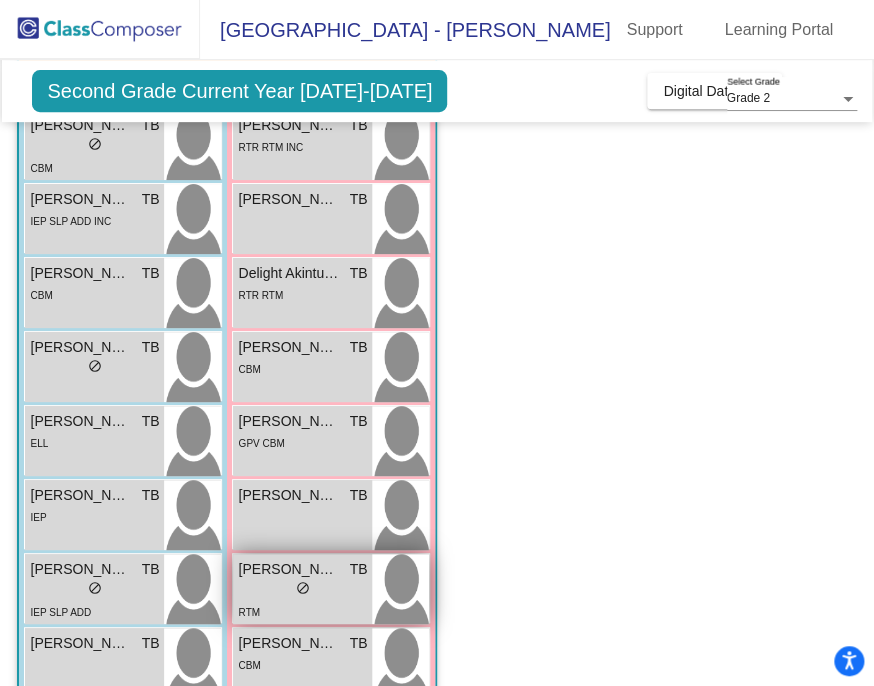 click on "Madison Cox TB" at bounding box center (302, 569) 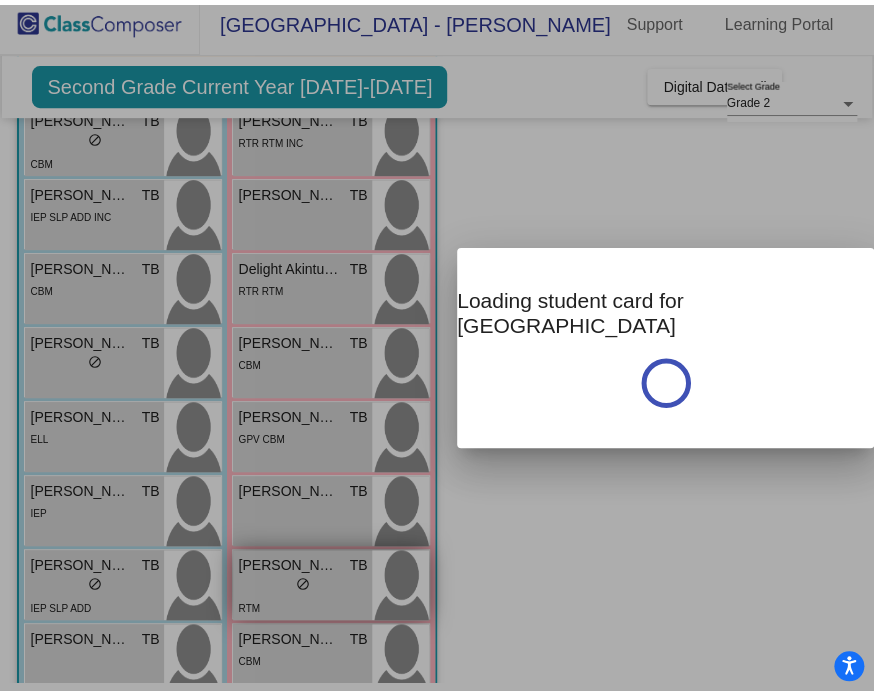 scroll, scrollTop: 0, scrollLeft: 0, axis: both 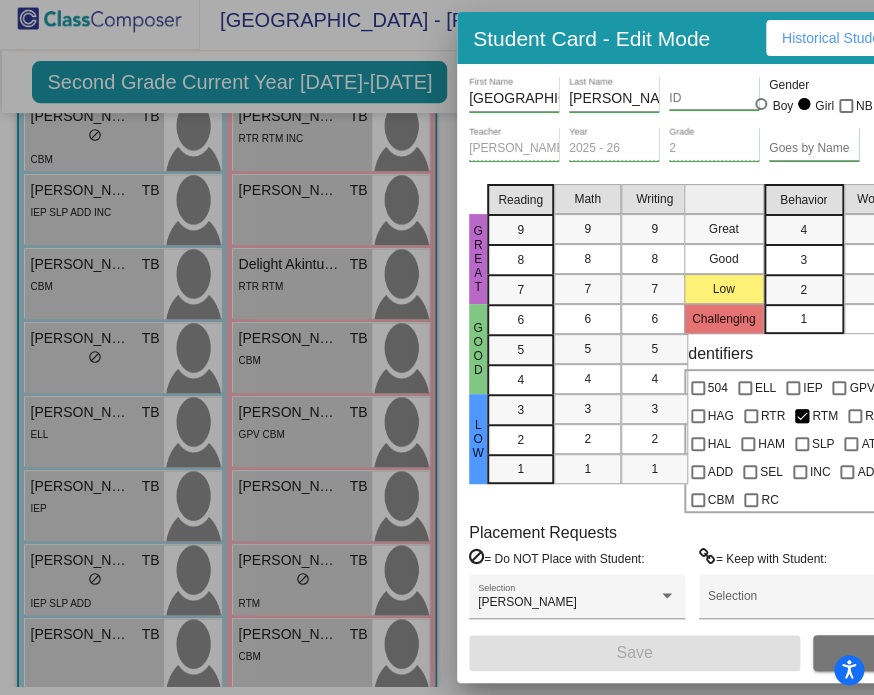 click at bounding box center [437, 347] 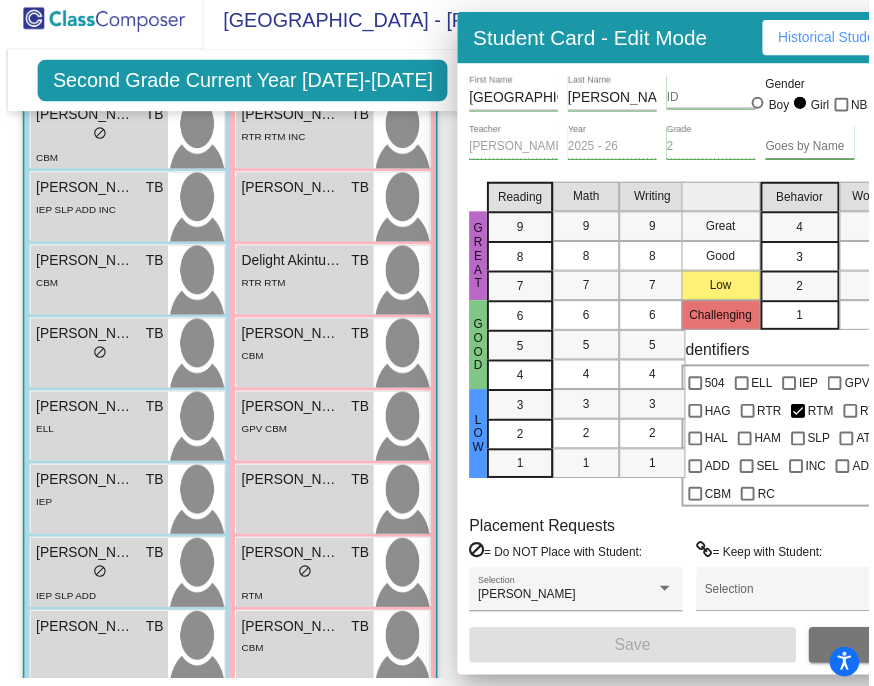 scroll, scrollTop: 9, scrollLeft: 0, axis: vertical 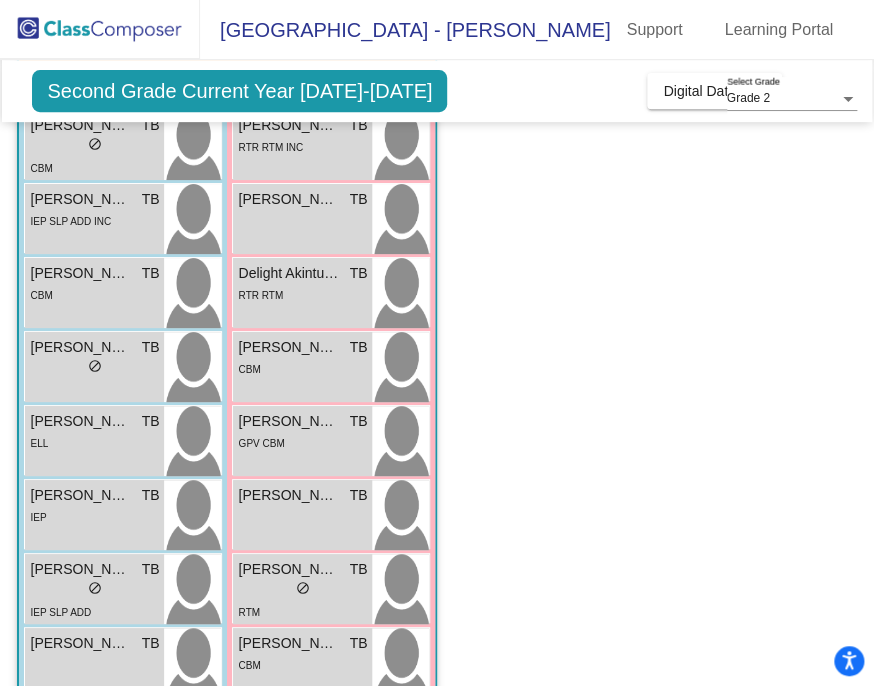 click on "lock do_not_disturb_alt" at bounding box center [94, 590] 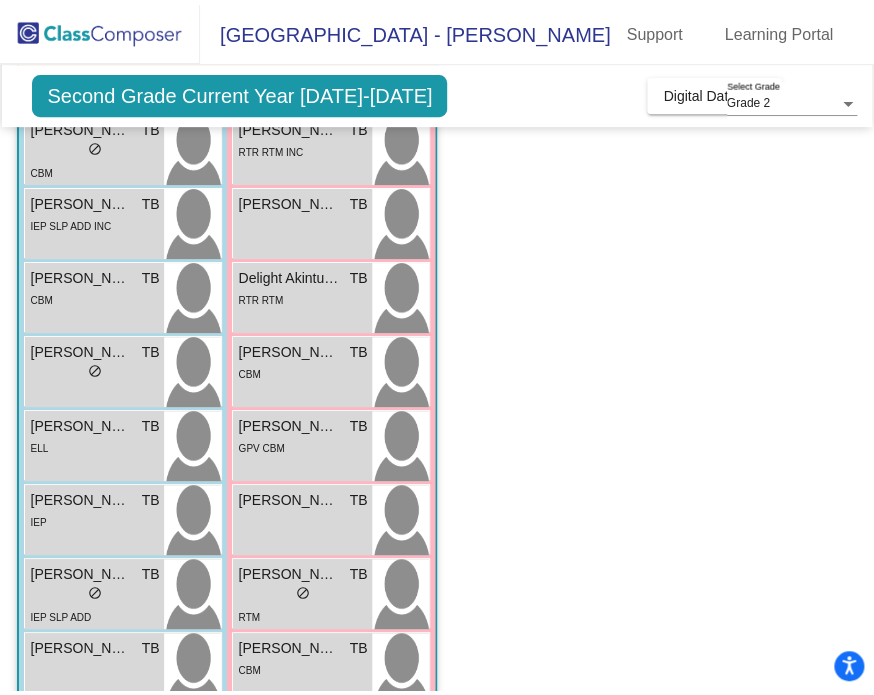 scroll, scrollTop: 0, scrollLeft: 0, axis: both 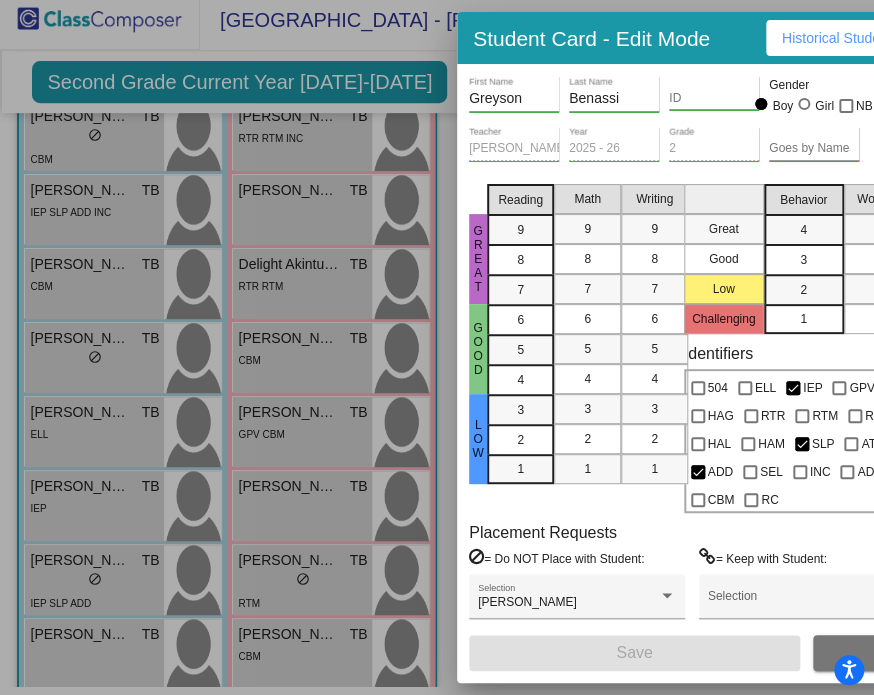 click at bounding box center (437, 347) 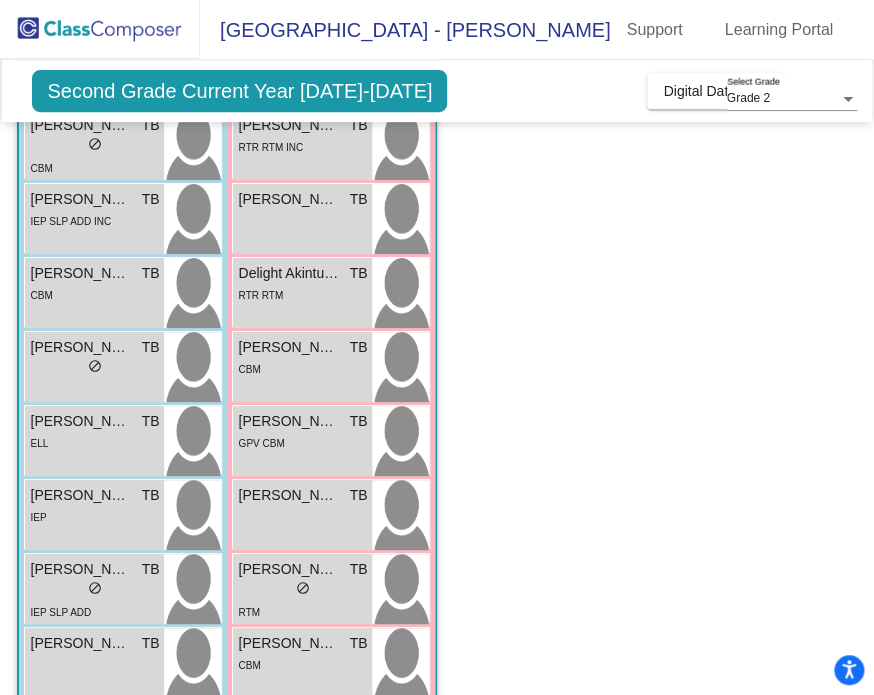 click on "Second Grade Current Year 2025-2026  Add, Move, or Retain Students Off   On  Incoming   Digital Data Wall" 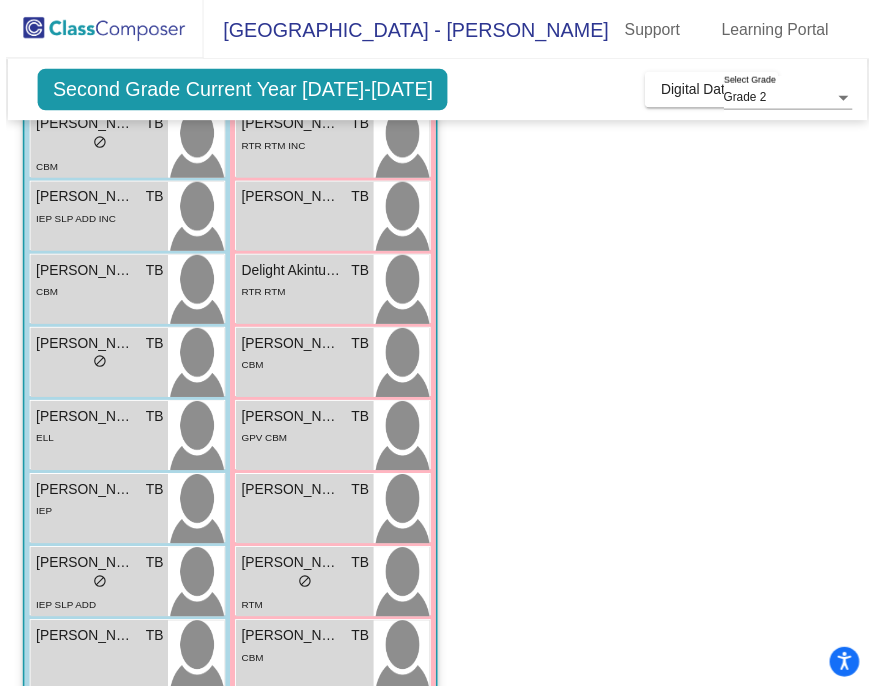 scroll, scrollTop: 9, scrollLeft: 0, axis: vertical 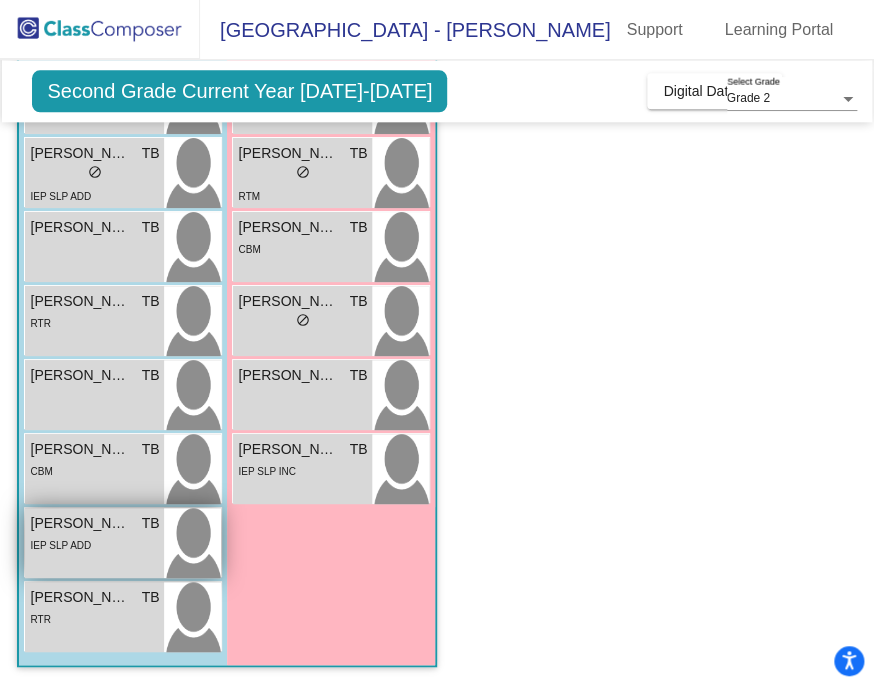 click on "Matthew Nuckols" at bounding box center [80, 523] 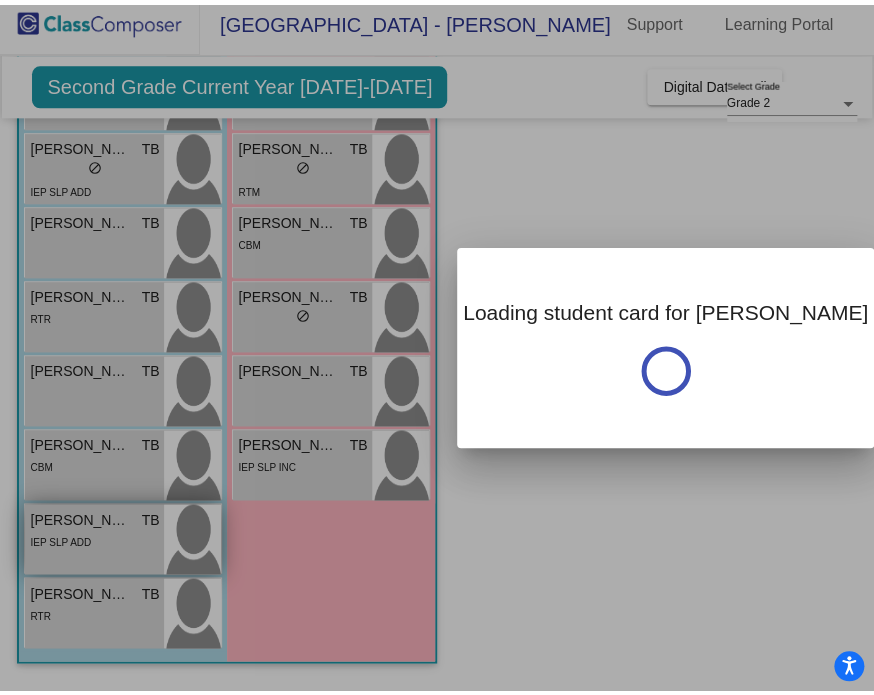 scroll, scrollTop: 0, scrollLeft: 0, axis: both 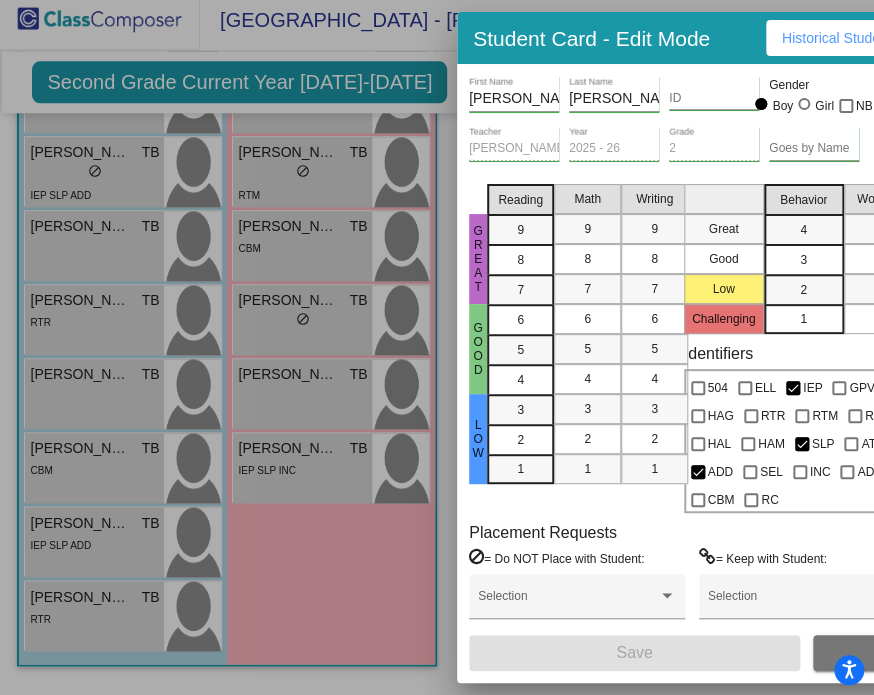 click at bounding box center (437, 347) 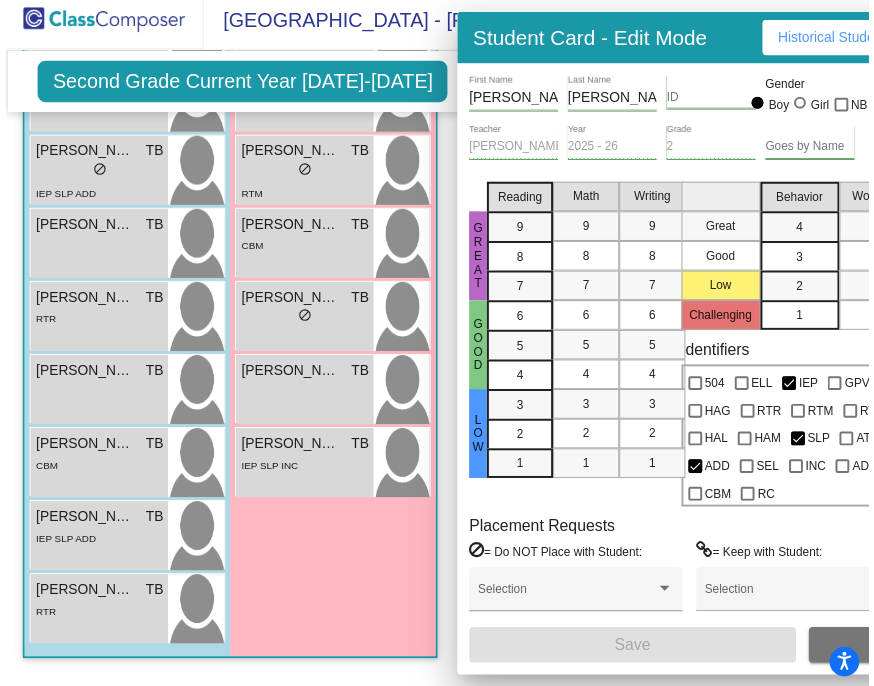 scroll, scrollTop: 9, scrollLeft: 0, axis: vertical 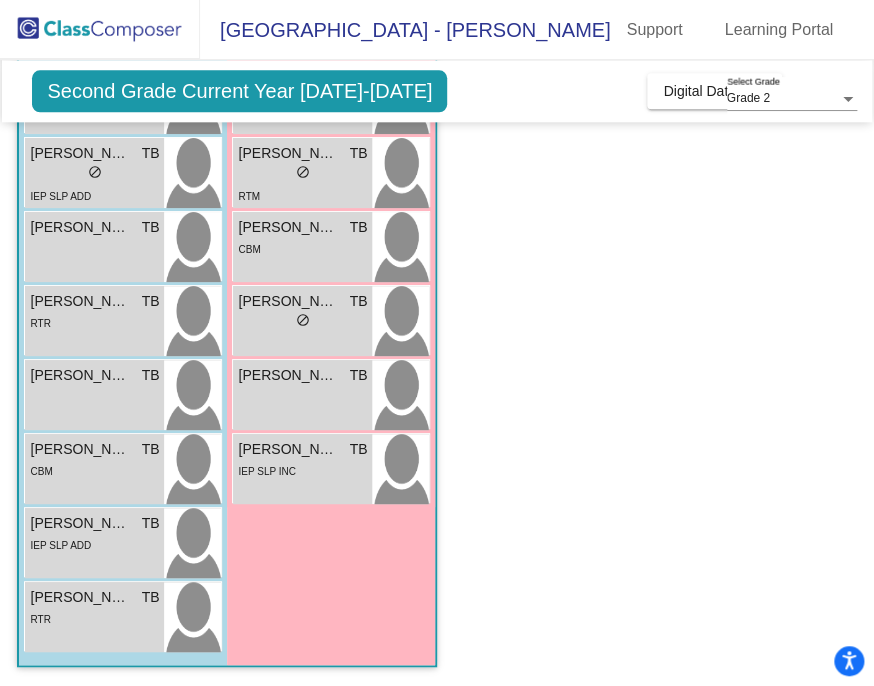 click on "Class 1   - Blair  picture_as_pdf Taylor Blair  Add Student  First Name Last Name Student Id  (Recommended)   Boy   Girl   Non Binary Add Close  Boys : 13  Amaan Tiamiyu TB lock do_not_disturb_alt CBM Ashton Moore TB lock do_not_disturb_alt IEP SLP ADD INC Dane Tennery TB lock do_not_disturb_alt CBM Daxton Smith TB lock do_not_disturb_alt Emmanuel Miguel Velazquez TB lock do_not_disturb_alt ELL Gabriel Harris TB lock do_not_disturb_alt IEP Greyson Benassi TB lock do_not_disturb_alt IEP SLP ADD Jackson Crosley TB lock do_not_disturb_alt Kamden Keers TB lock do_not_disturb_alt RTR MK Harden Hyppolite TB lock do_not_disturb_alt Mamadjan Diallo TB lock do_not_disturb_alt CBM Matthew Nuckols TB lock do_not_disturb_alt IEP SLP ADD William Martin TB lock do_not_disturb_alt RTR Girls: 11 Annalise Calhoun TB lock do_not_disturb_alt RTR RTM INC Brylee Fulford TB lock do_not_disturb_alt Delight Akintudakinwe TB lock do_not_disturb_alt RTR RTM Elianna Ndizeye TB lock do_not_disturb_alt CBM Haeven Kidd TB lock GPV CBM" 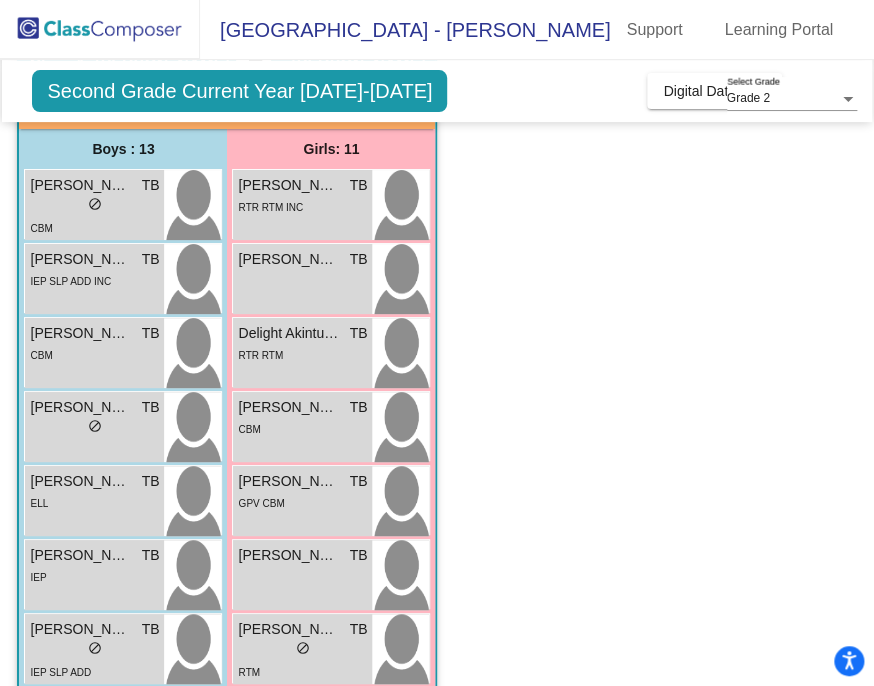 scroll, scrollTop: 152, scrollLeft: 0, axis: vertical 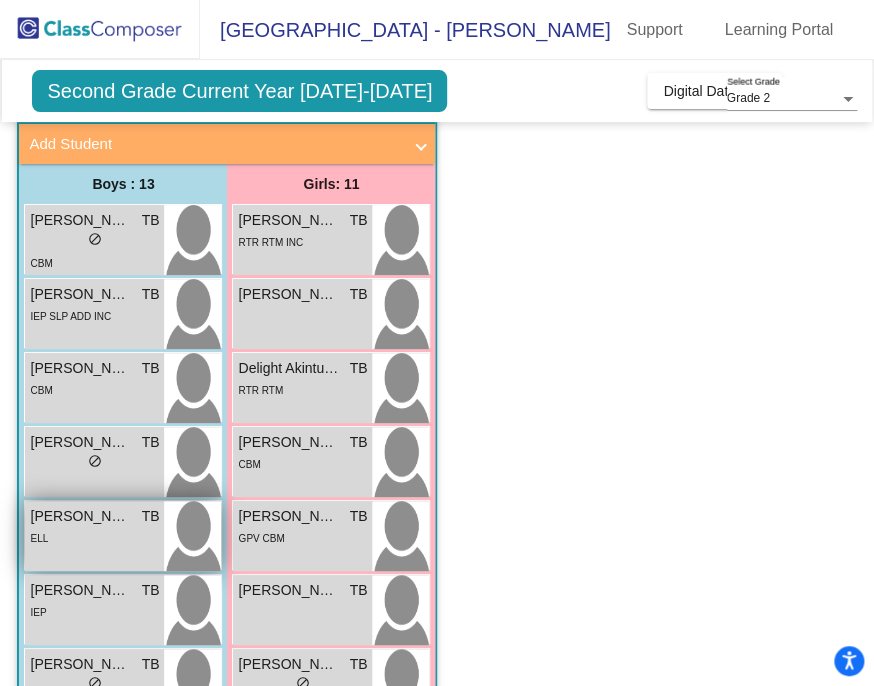 click on "Emmanuel Miguel Velazquez TB lock do_not_disturb_alt ELL" at bounding box center [94, 536] 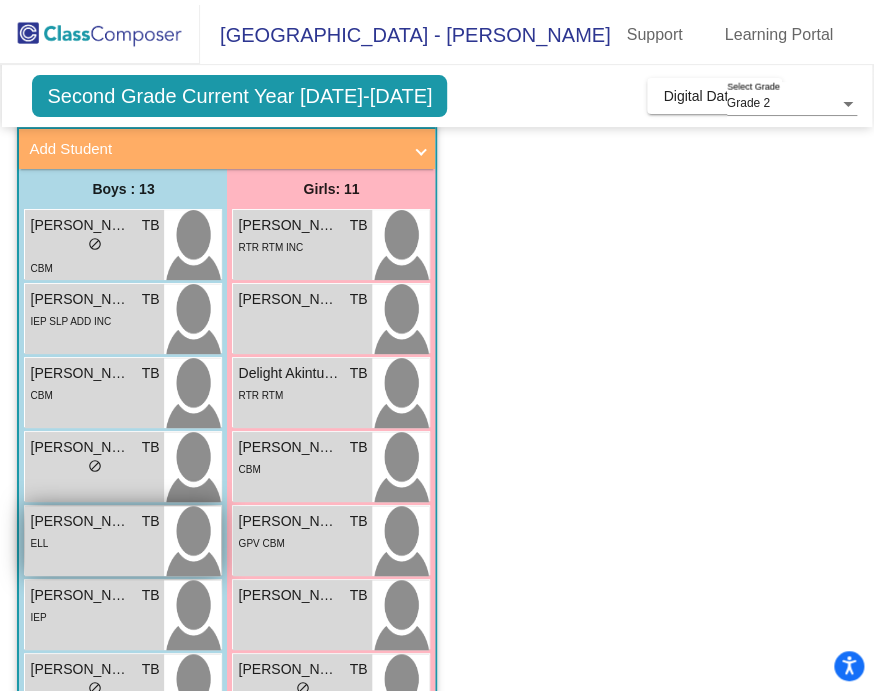scroll, scrollTop: 0, scrollLeft: 0, axis: both 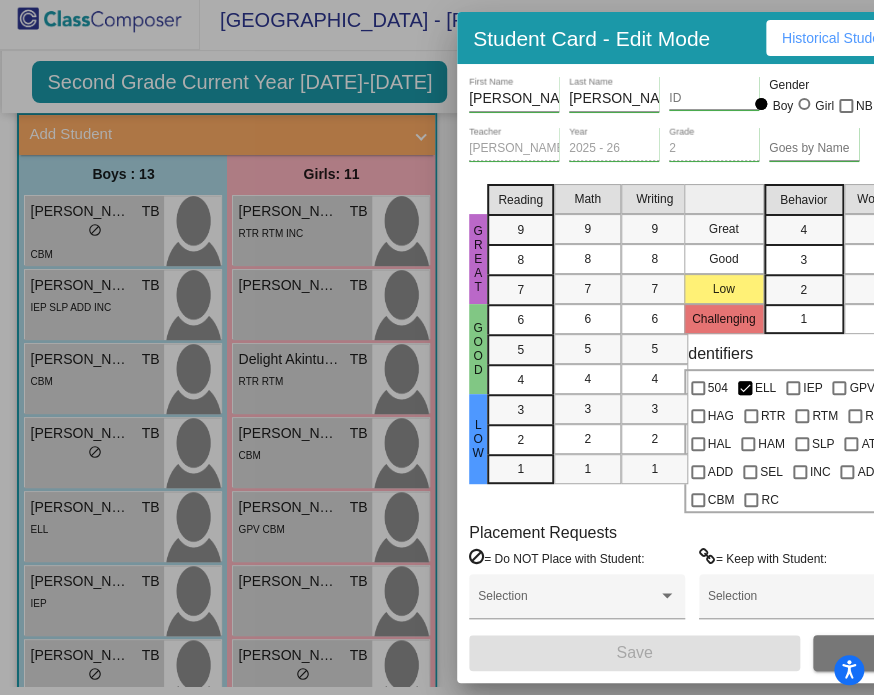 click on "Emmanuel Miguel First Name" at bounding box center (514, 93) 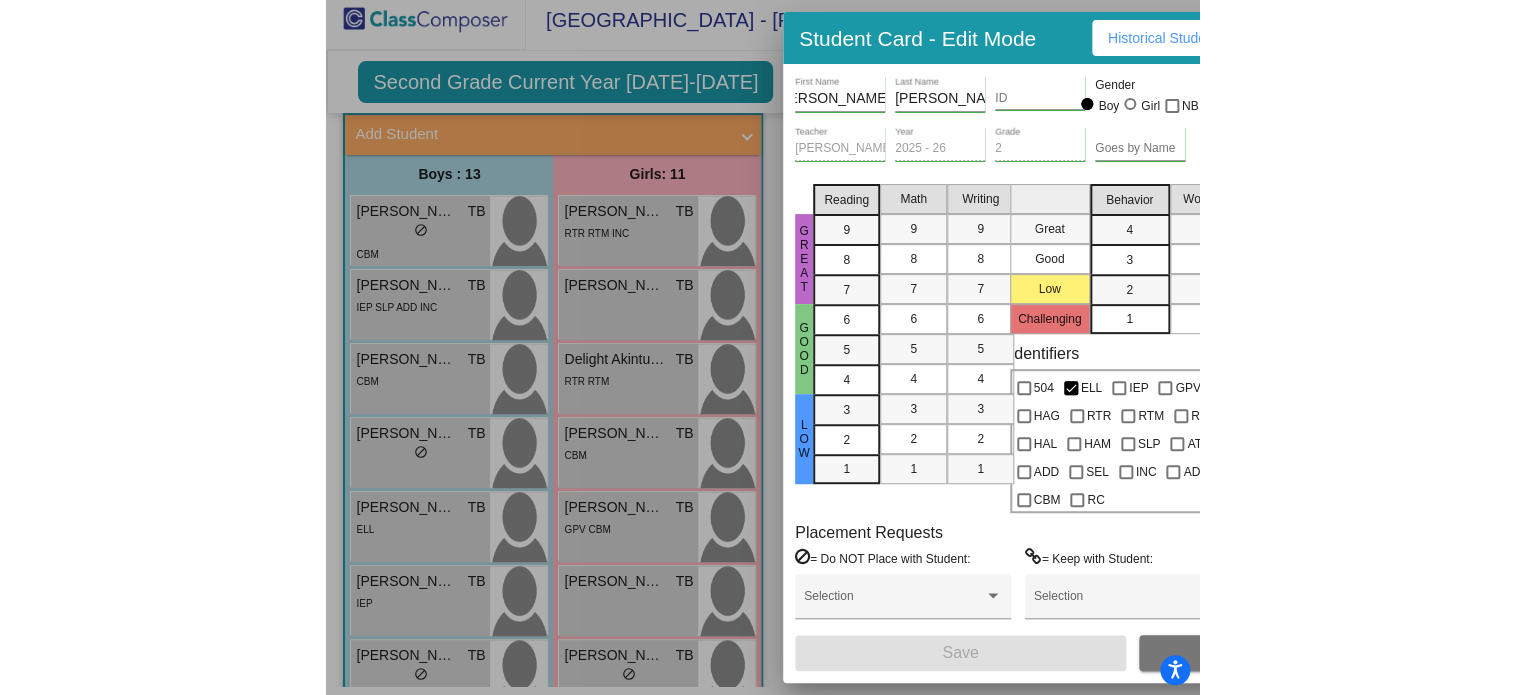 scroll, scrollTop: 0, scrollLeft: 0, axis: both 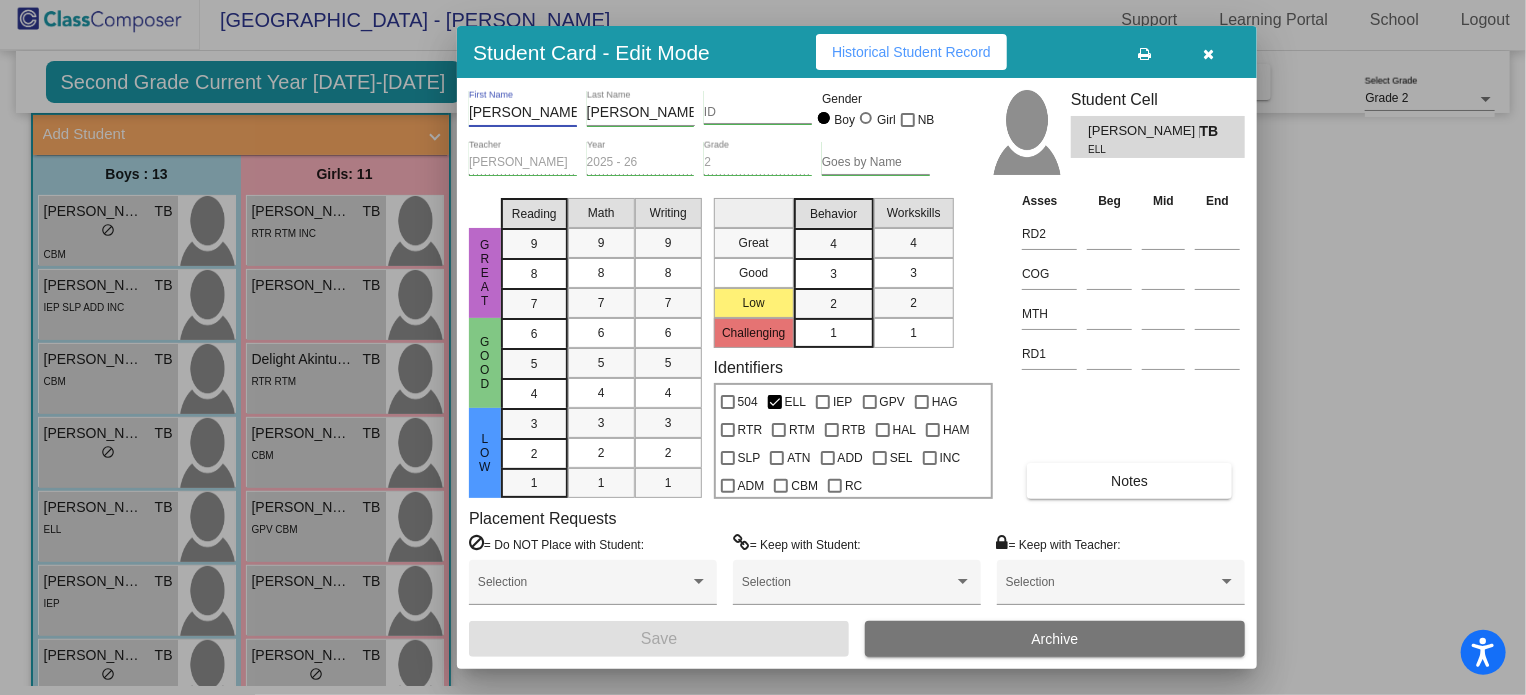 click at bounding box center (1209, 52) 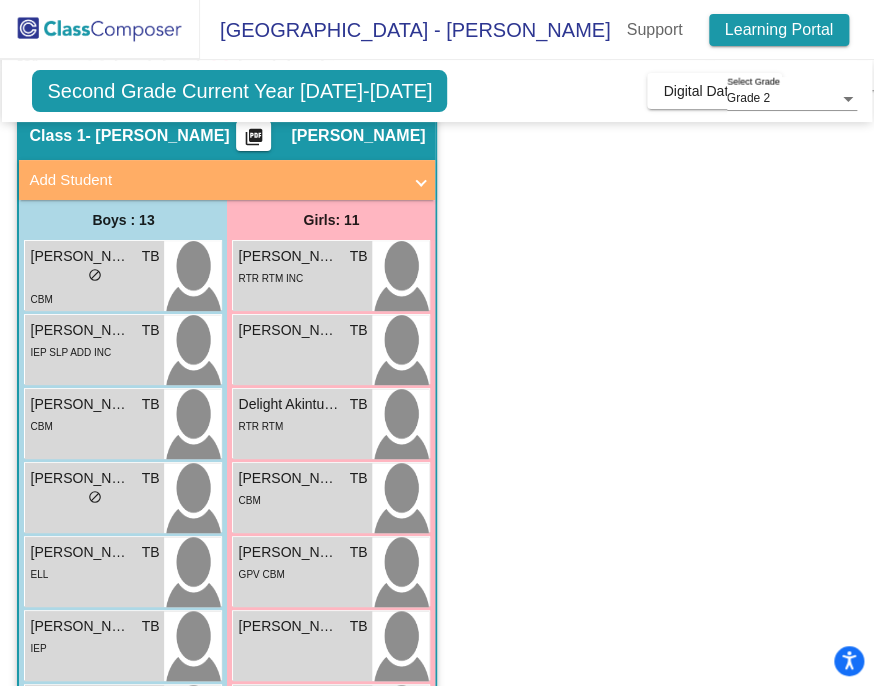 scroll, scrollTop: 152, scrollLeft: 0, axis: vertical 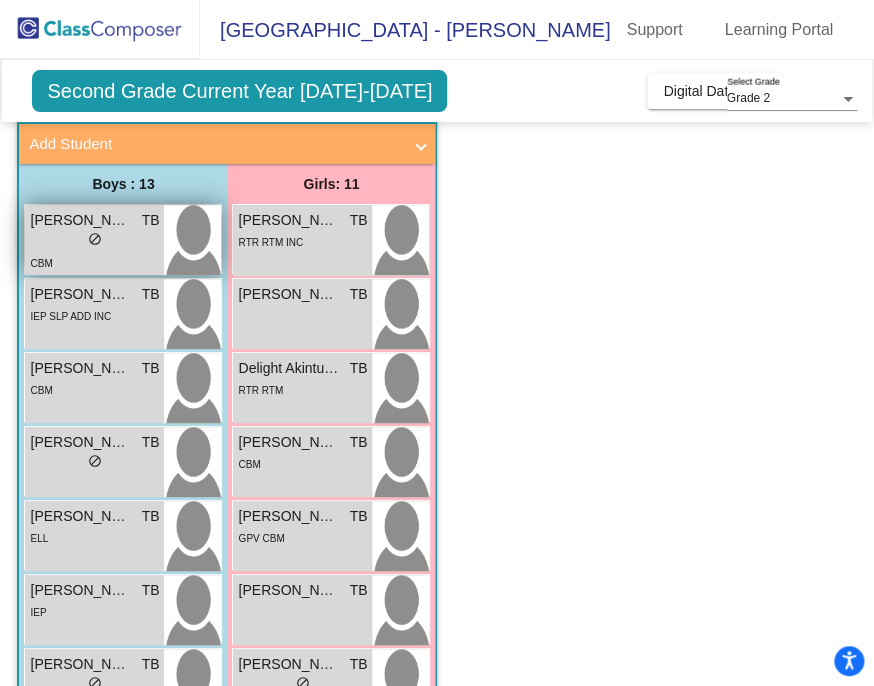 click on "CBM" at bounding box center (94, 262) 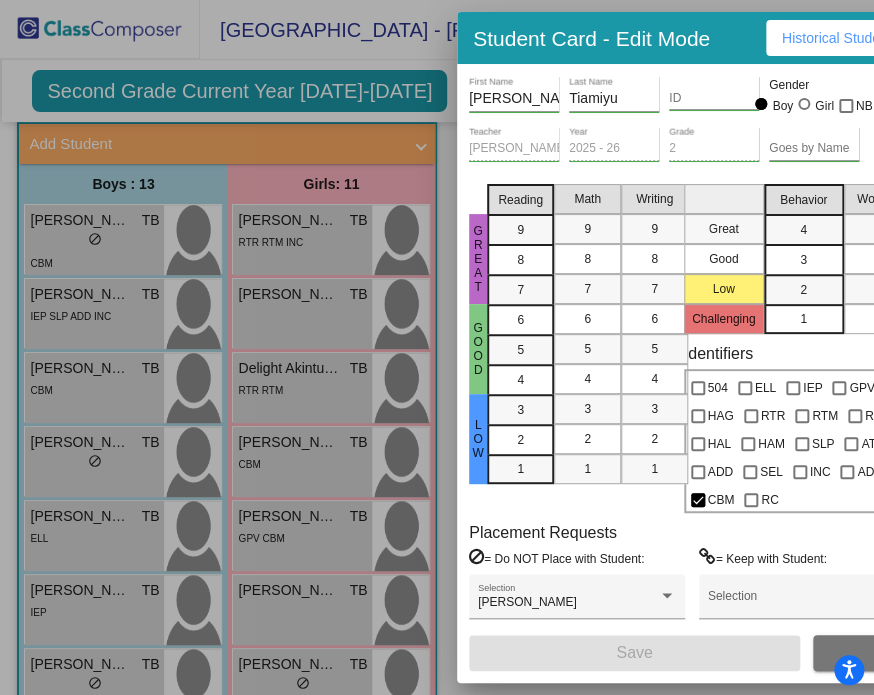 click at bounding box center (437, 347) 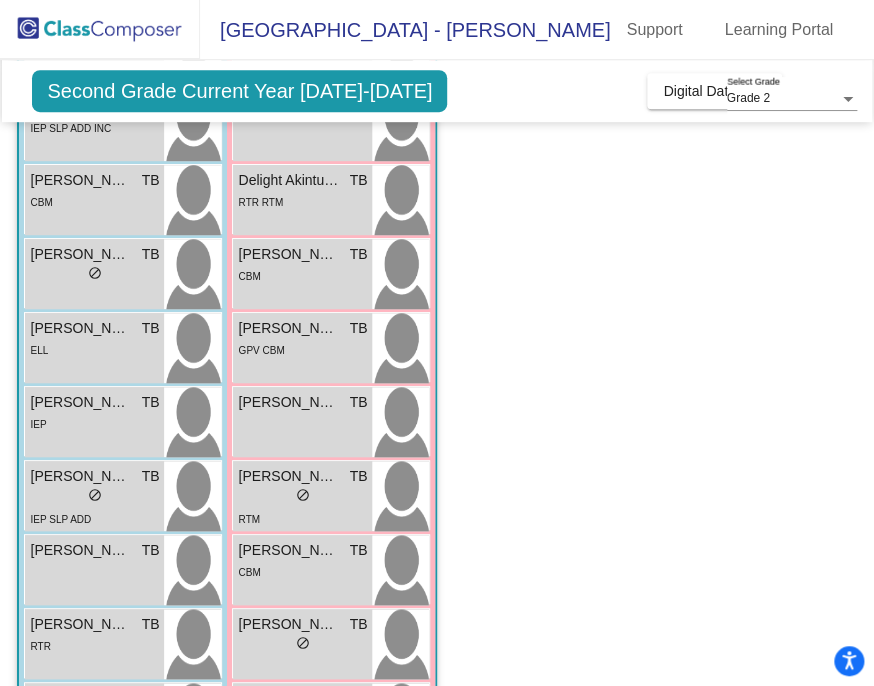 scroll, scrollTop: 342, scrollLeft: 0, axis: vertical 